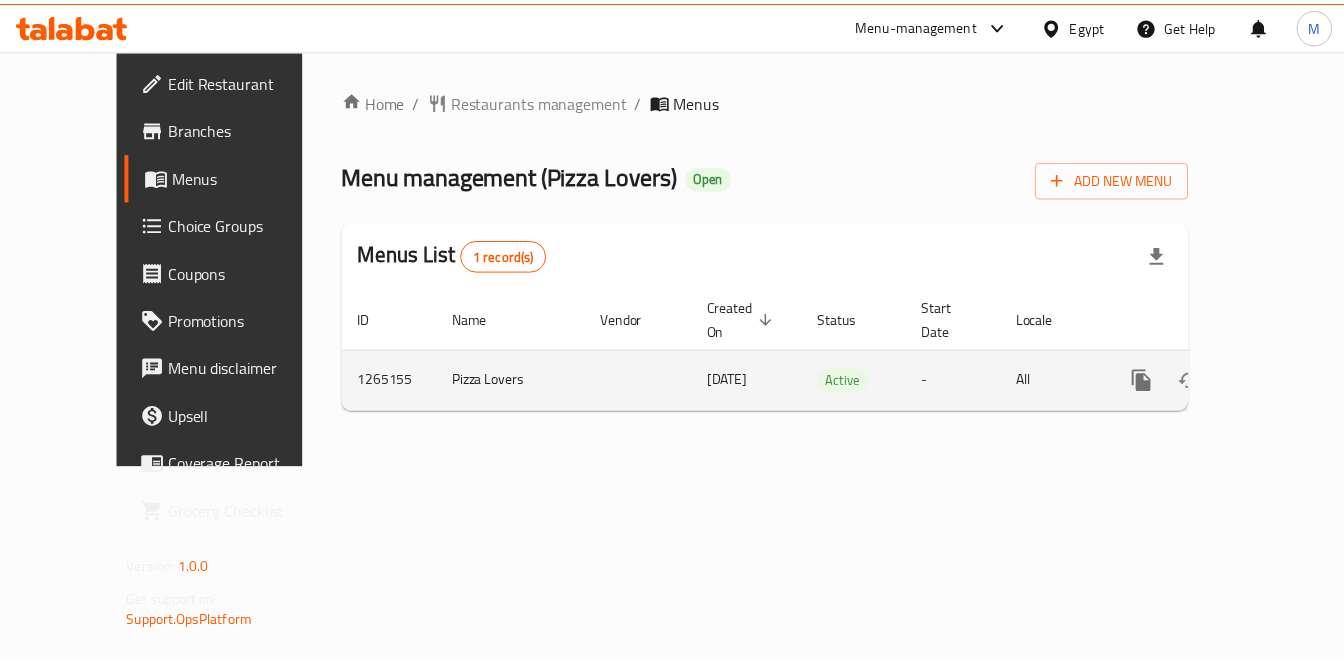 scroll, scrollTop: 0, scrollLeft: 0, axis: both 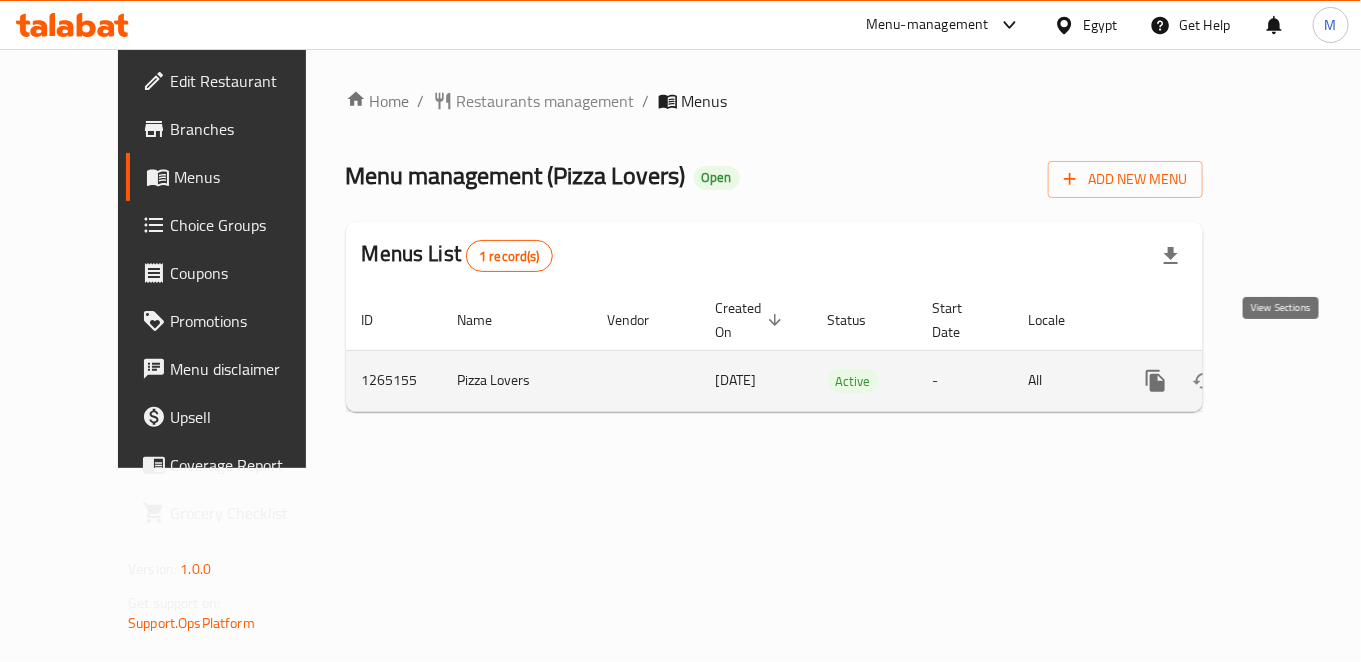 click at bounding box center (1300, 381) 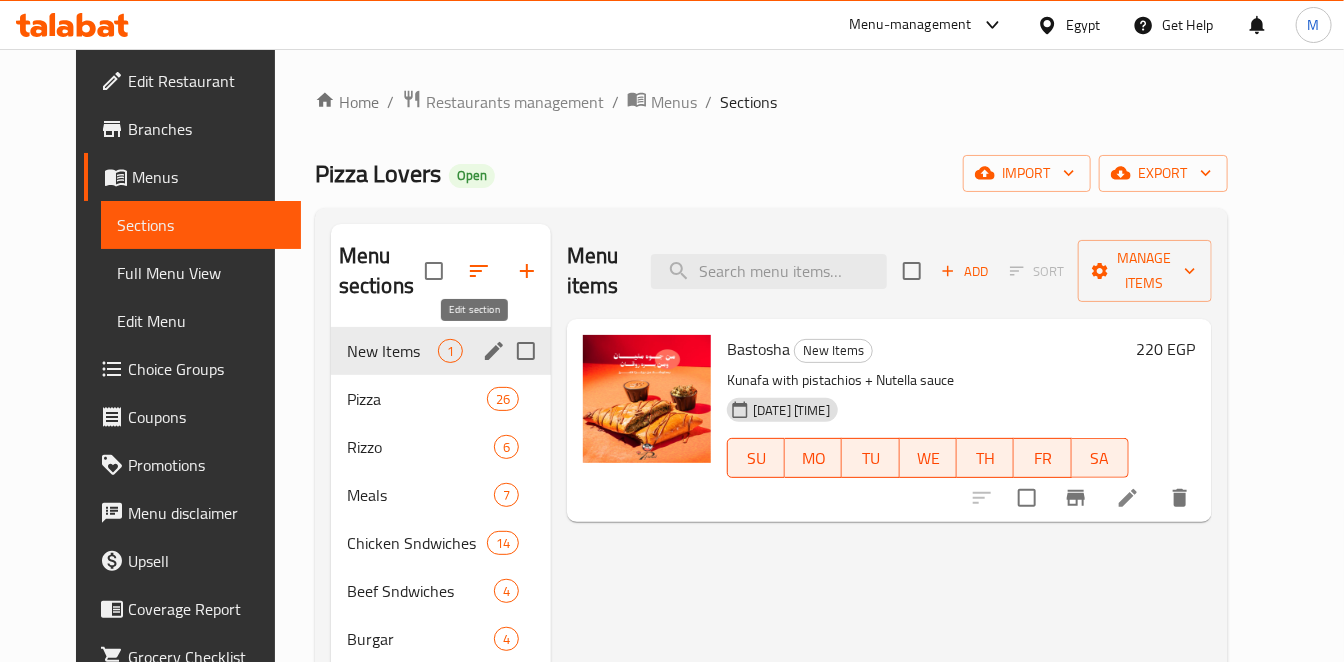 click 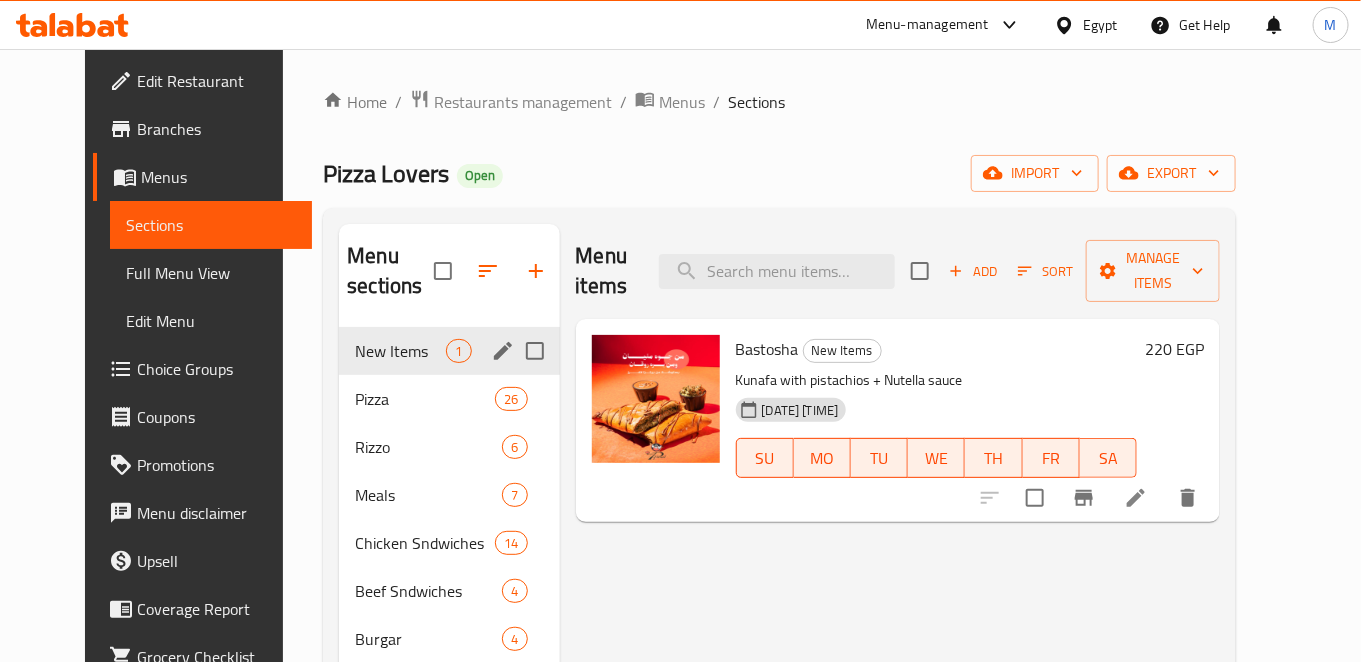 type 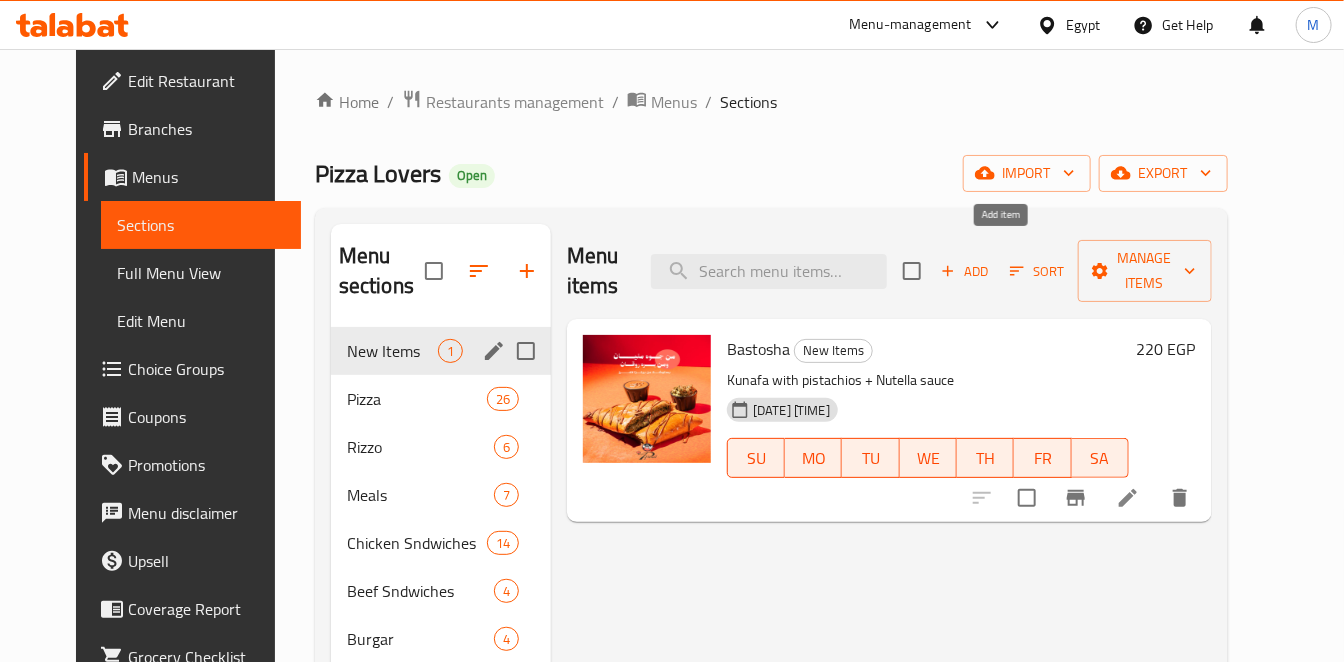 click on "Add" at bounding box center (965, 271) 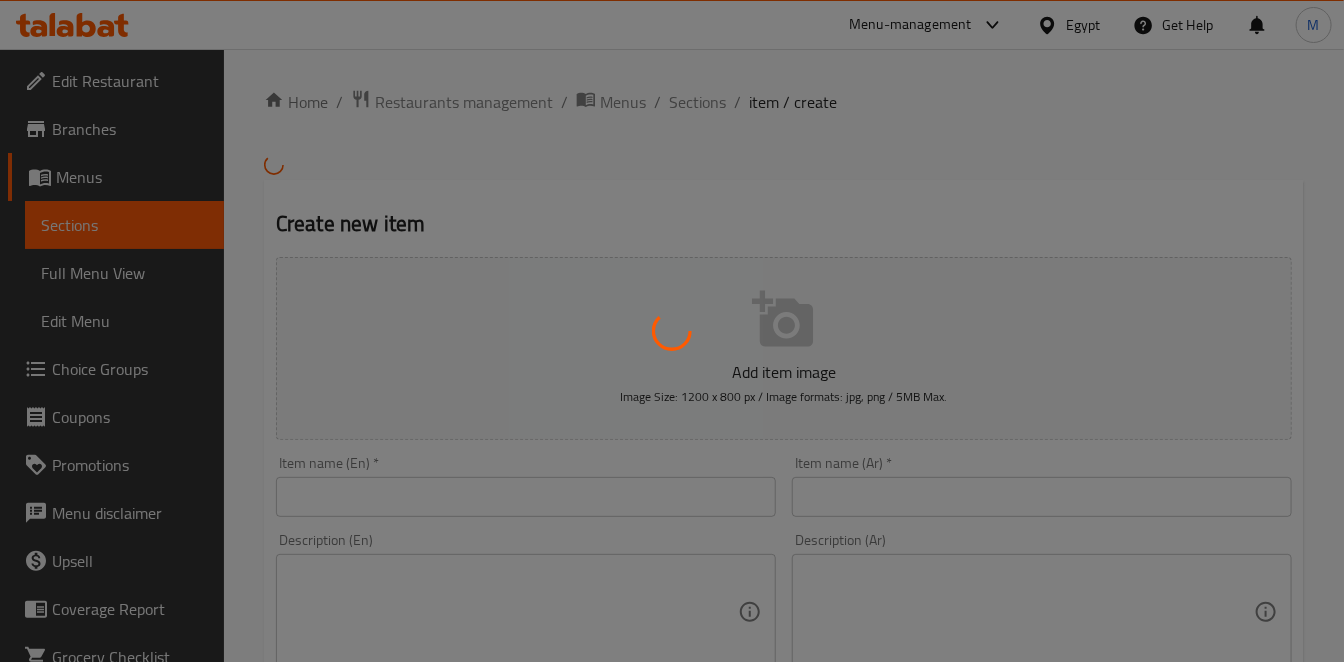 click at bounding box center (672, 331) 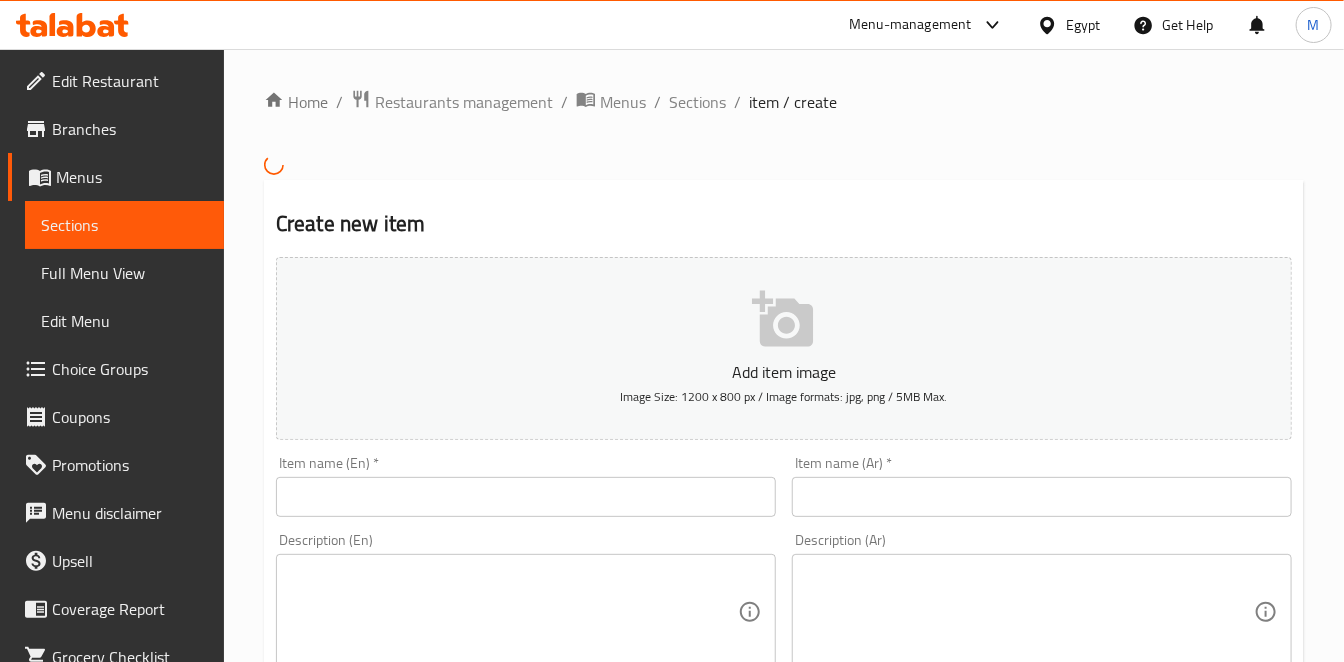 click at bounding box center (1042, 497) 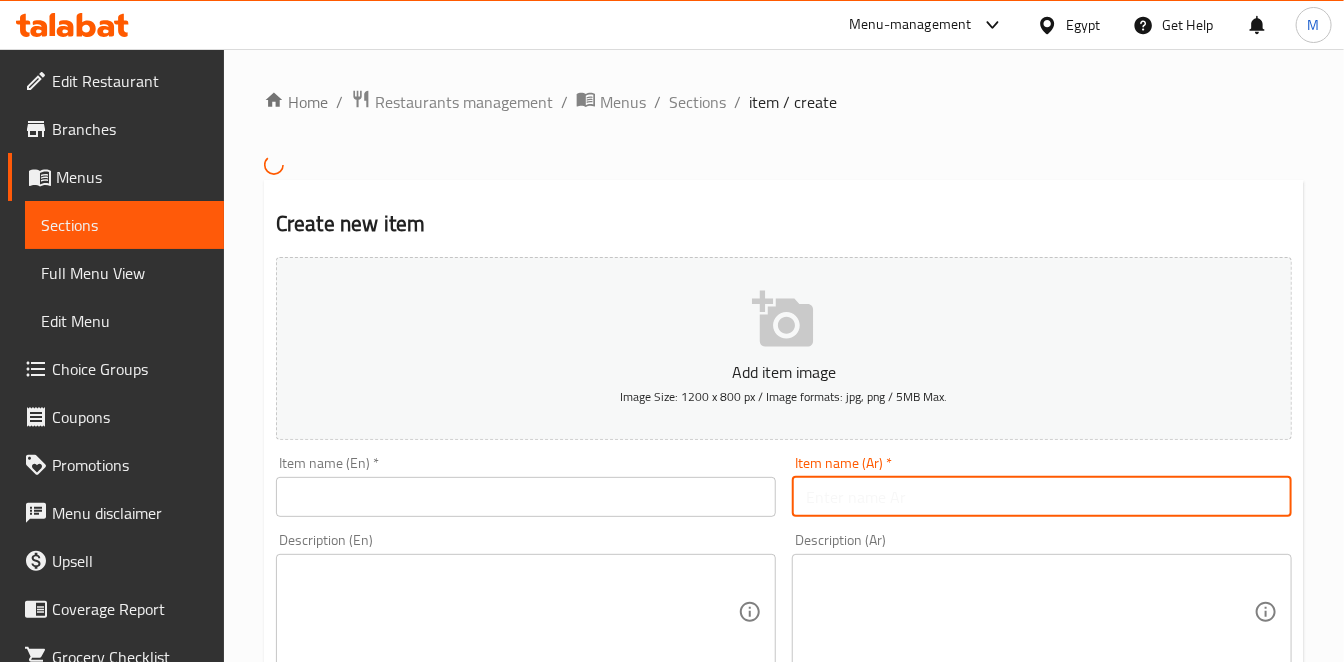 type on "f" 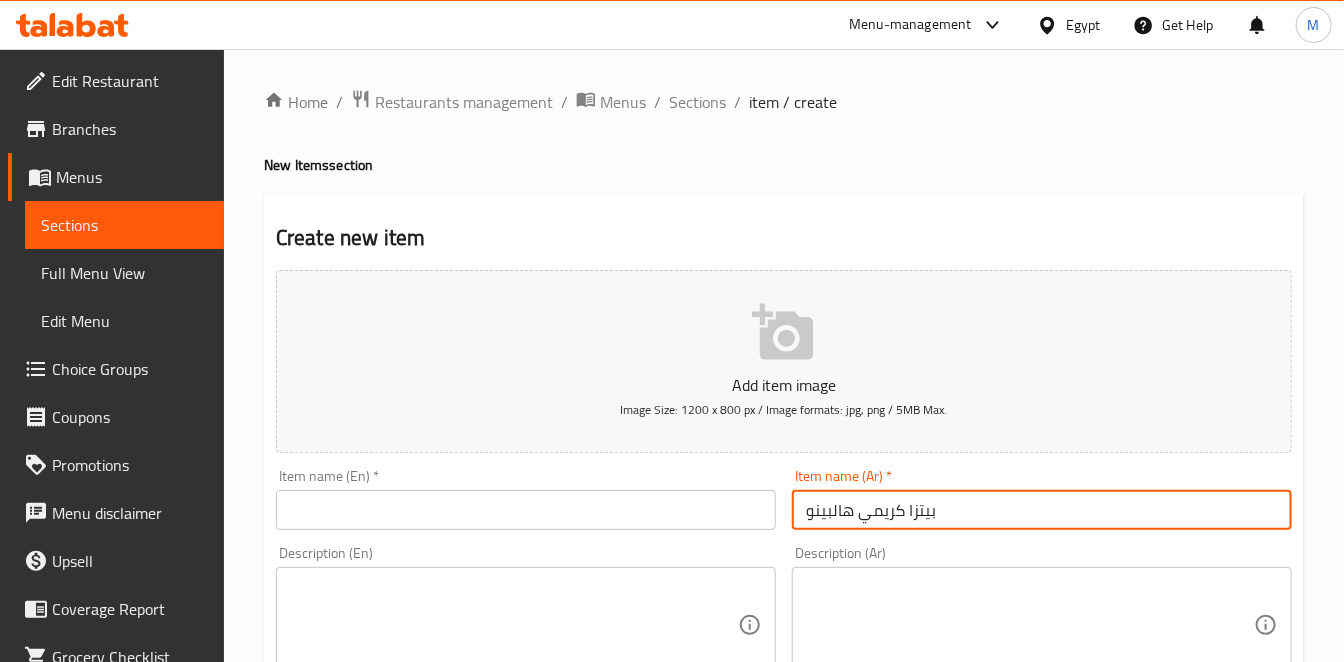 drag, startPoint x: 840, startPoint y: 491, endPoint x: 847, endPoint y: 502, distance: 13.038404 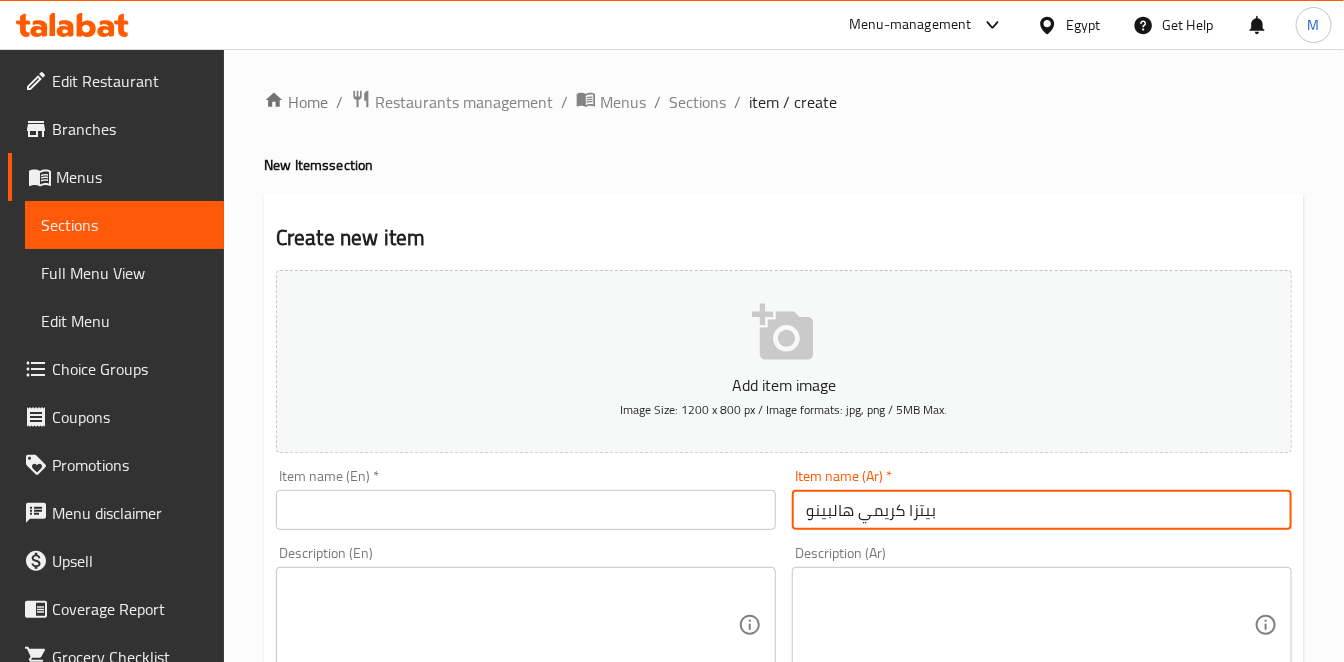 click at bounding box center (526, 510) 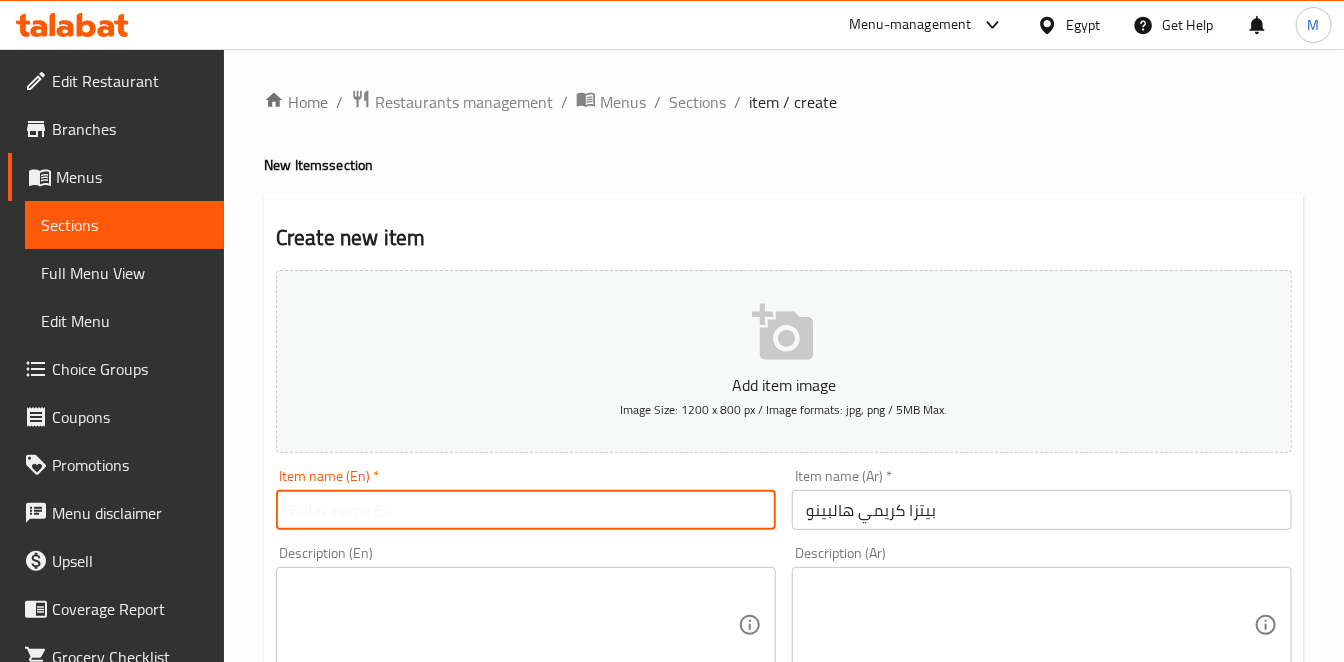 paste on "Creamy Jalapeno Pizza" 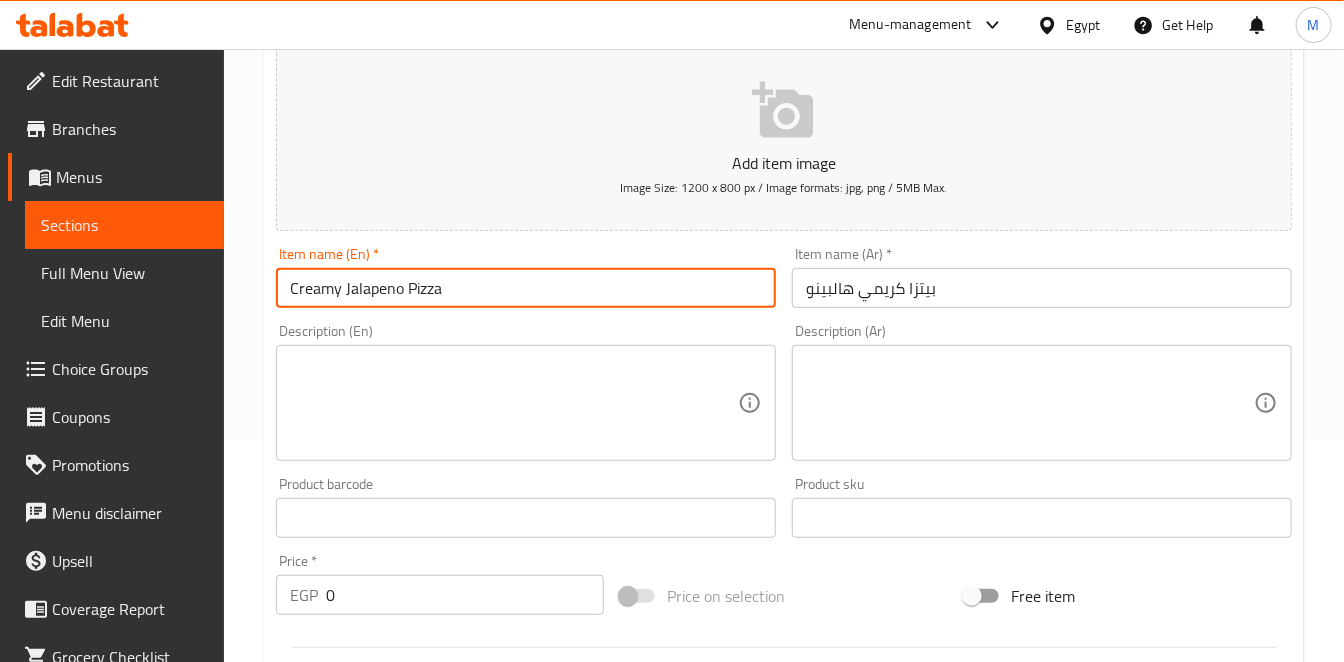 type on "Creamy Jalapeno Pizza" 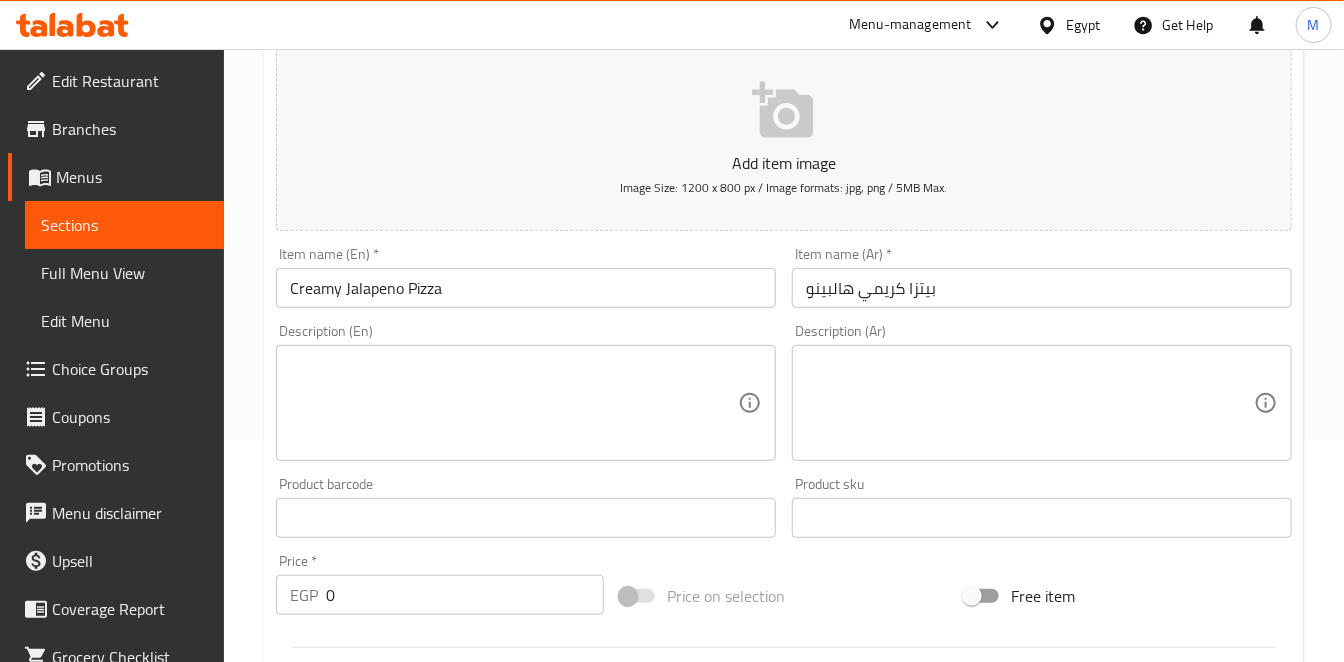 click on "Description (Ar)" at bounding box center (1042, 403) 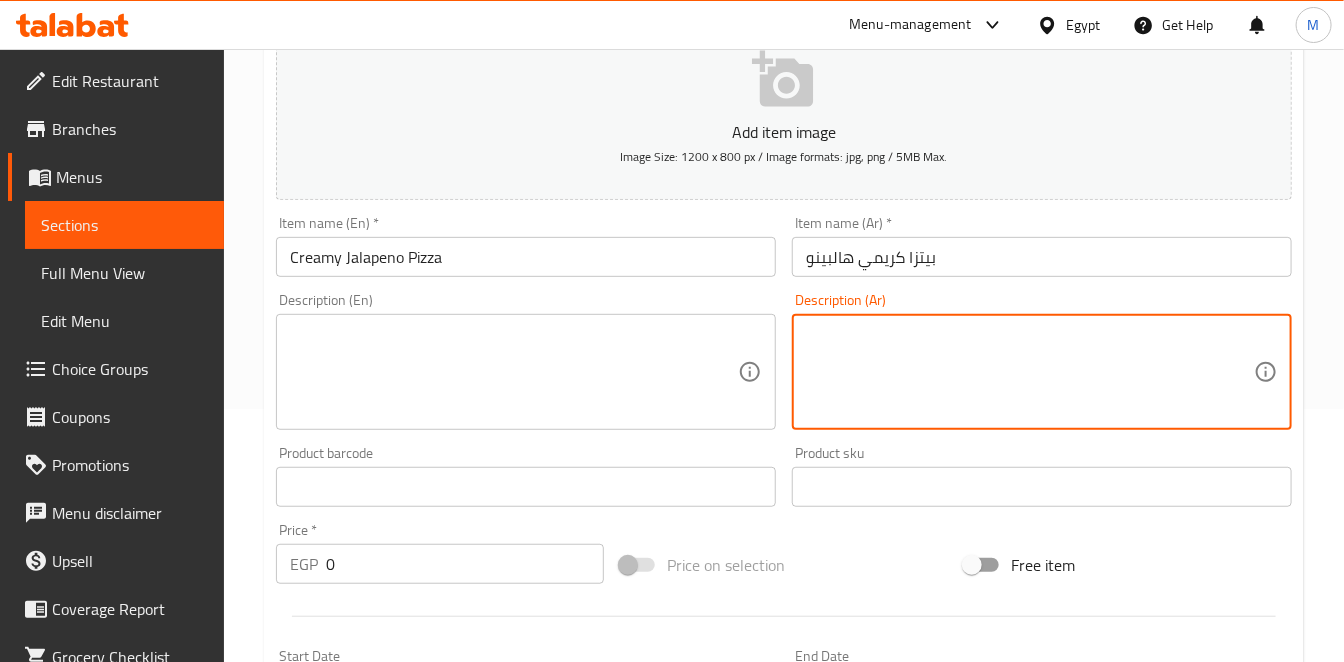 scroll, scrollTop: 242, scrollLeft: 0, axis: vertical 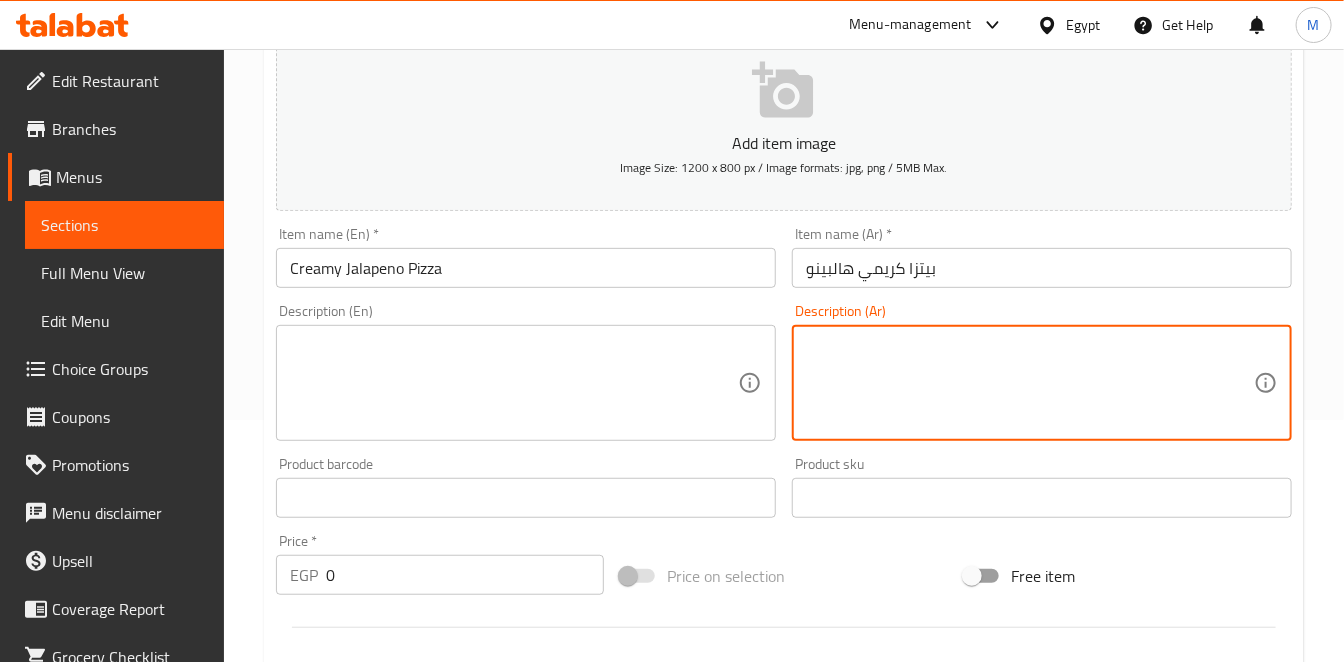 type 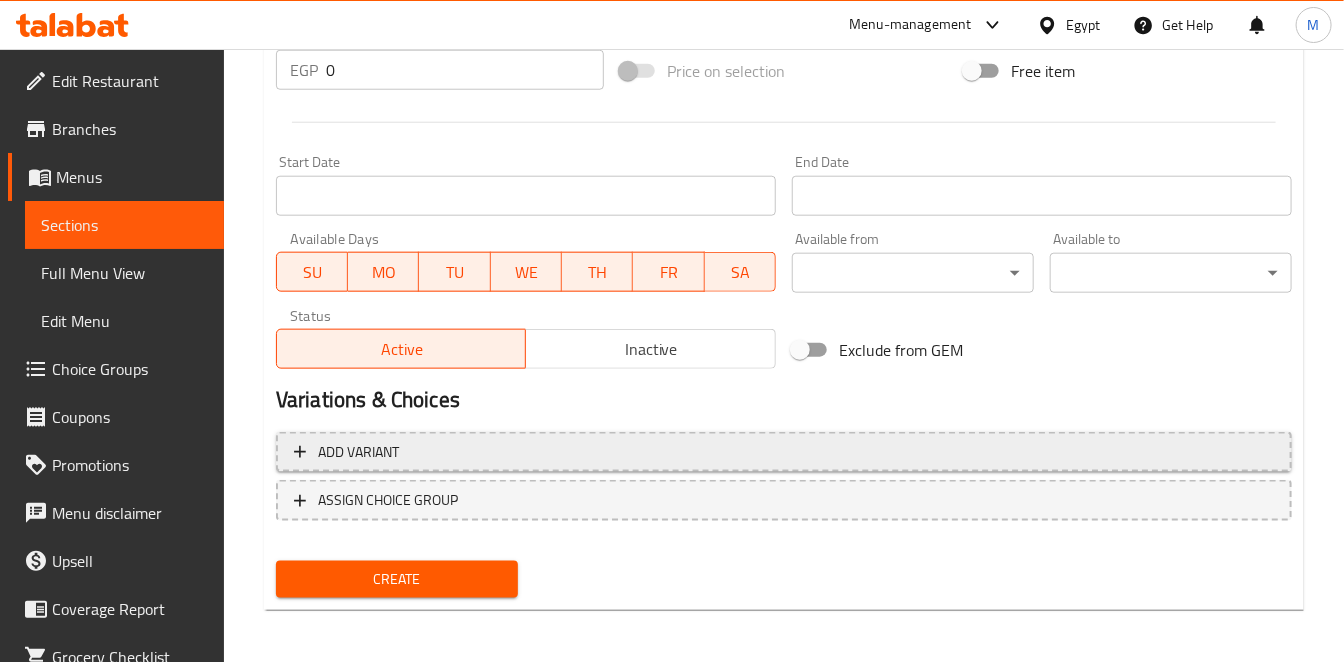type 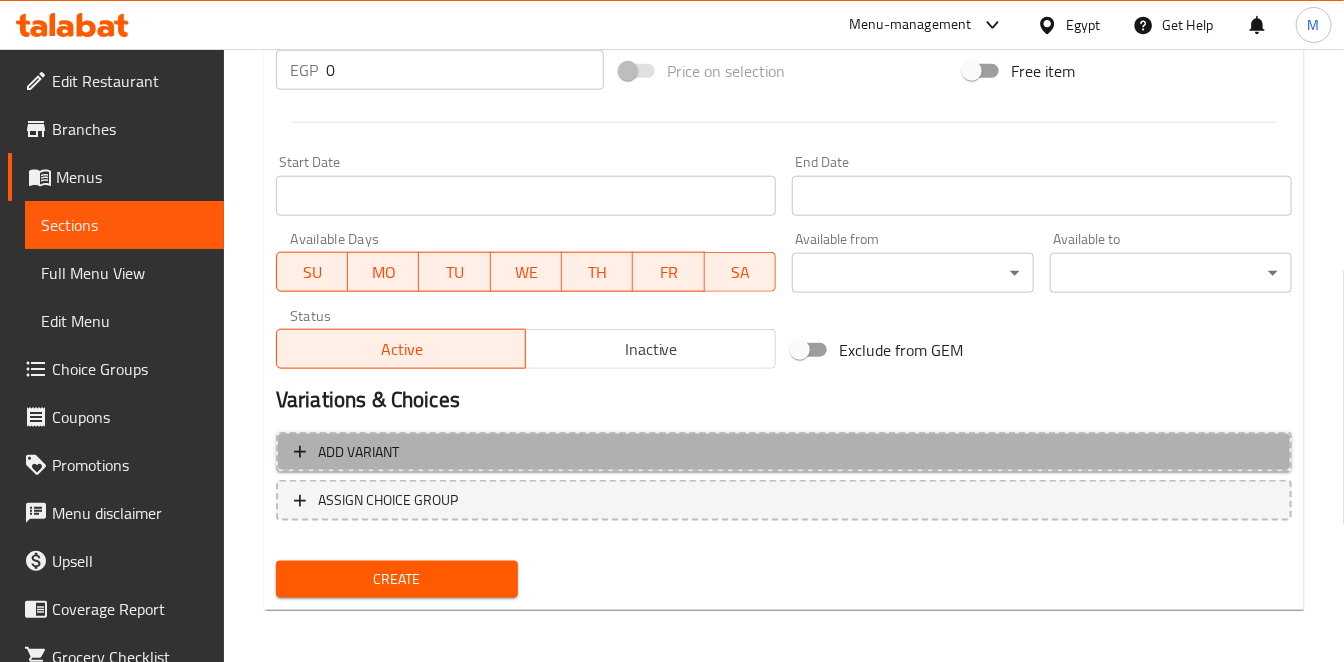 click on "Add variant" at bounding box center (784, 452) 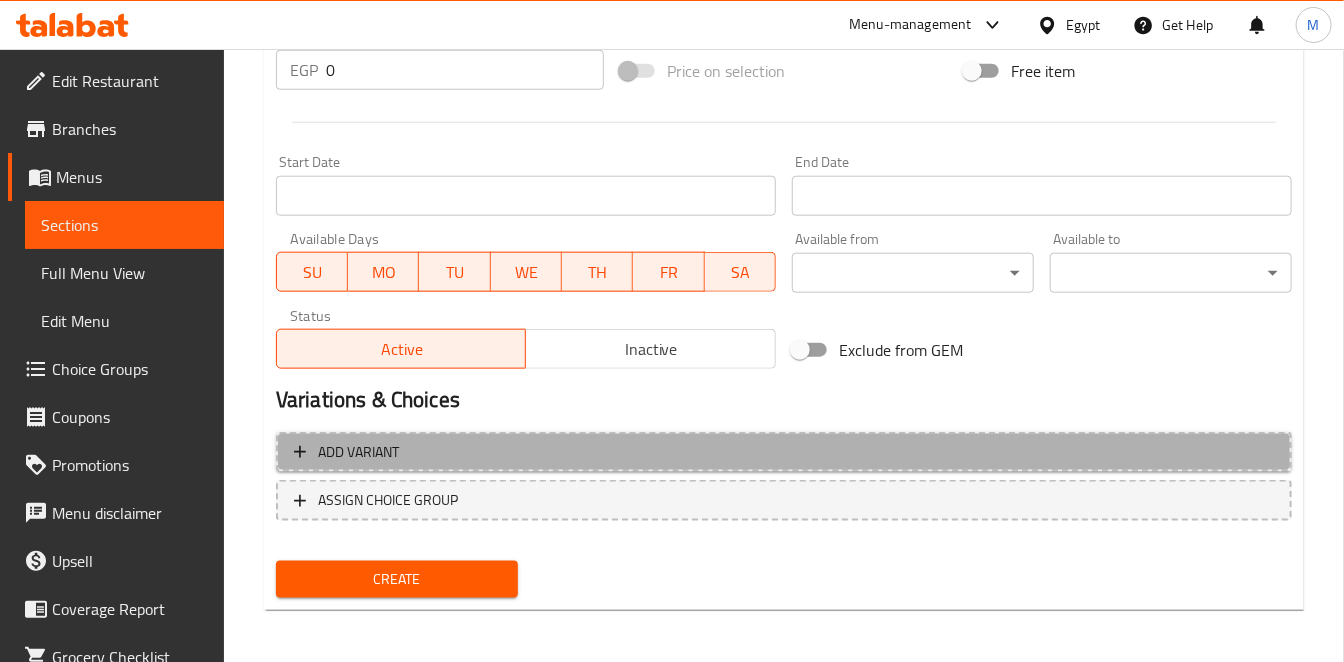 scroll, scrollTop: 734, scrollLeft: 0, axis: vertical 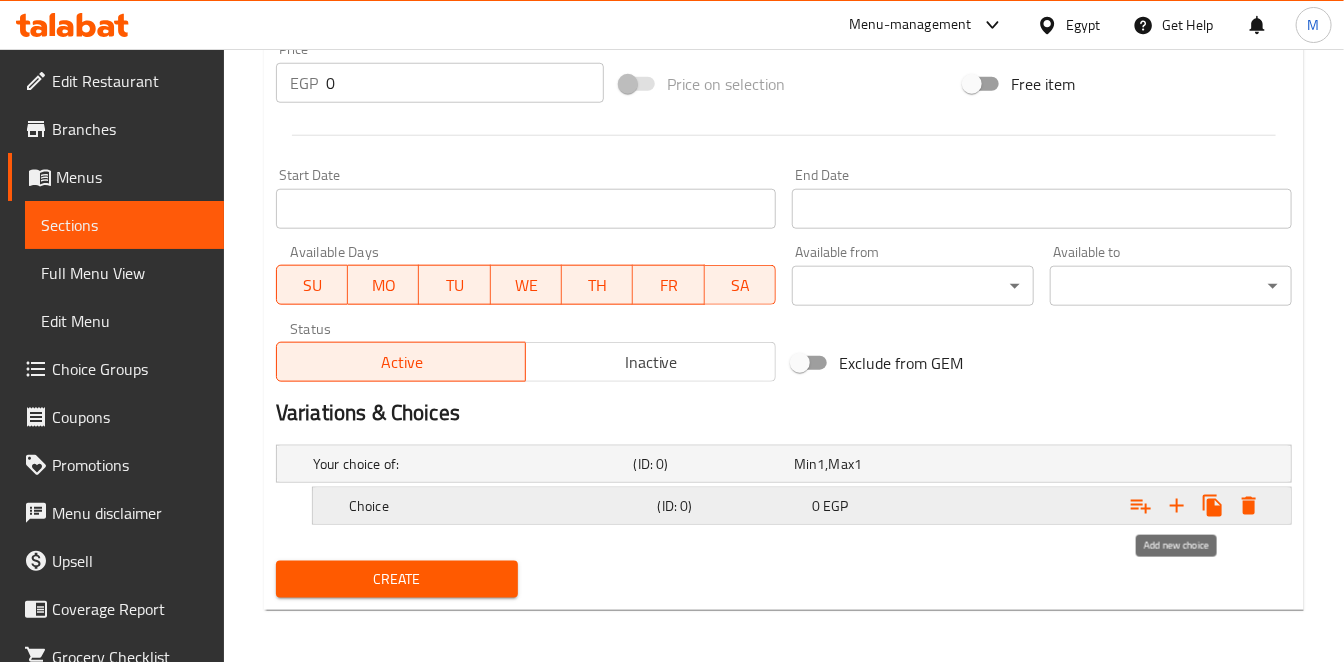 click 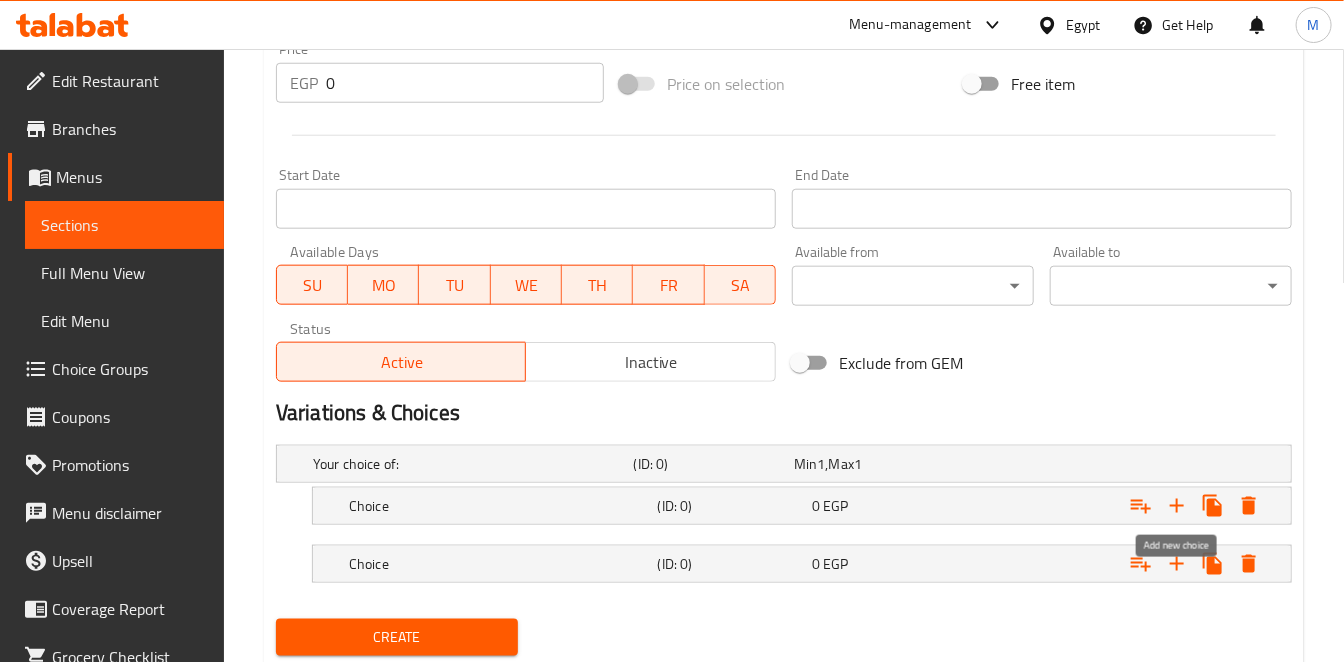 type 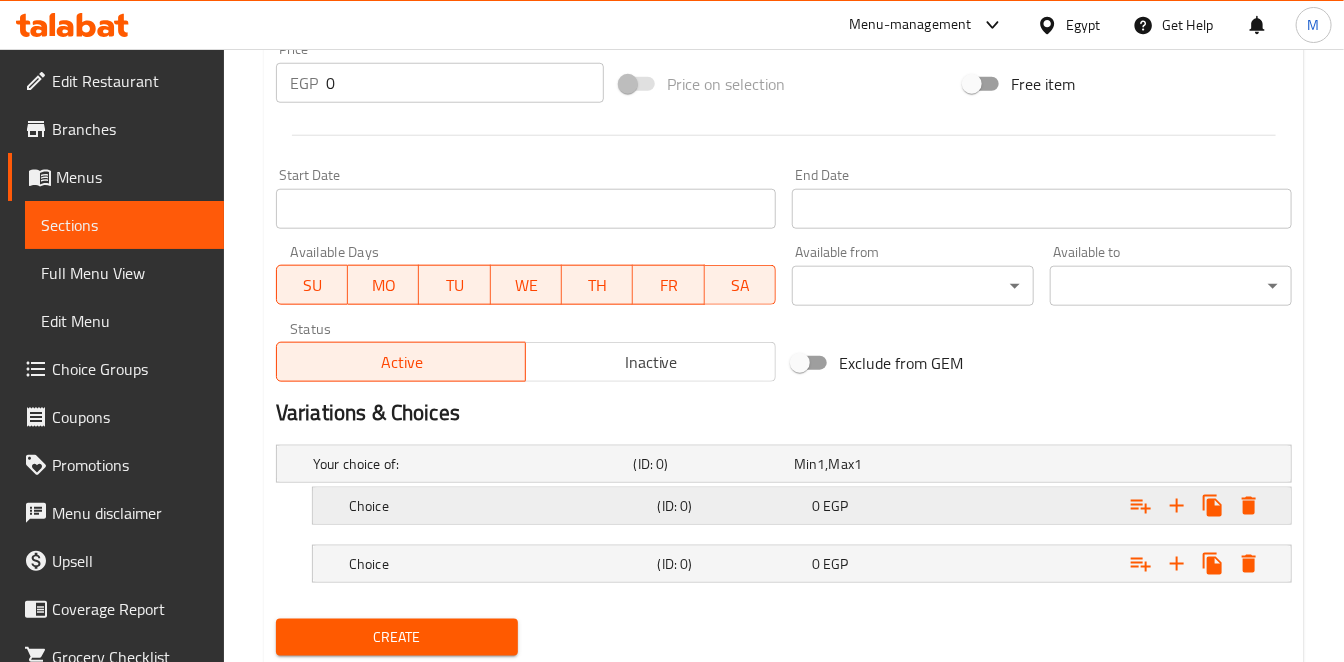 click on "EGP" at bounding box center (821, 464) 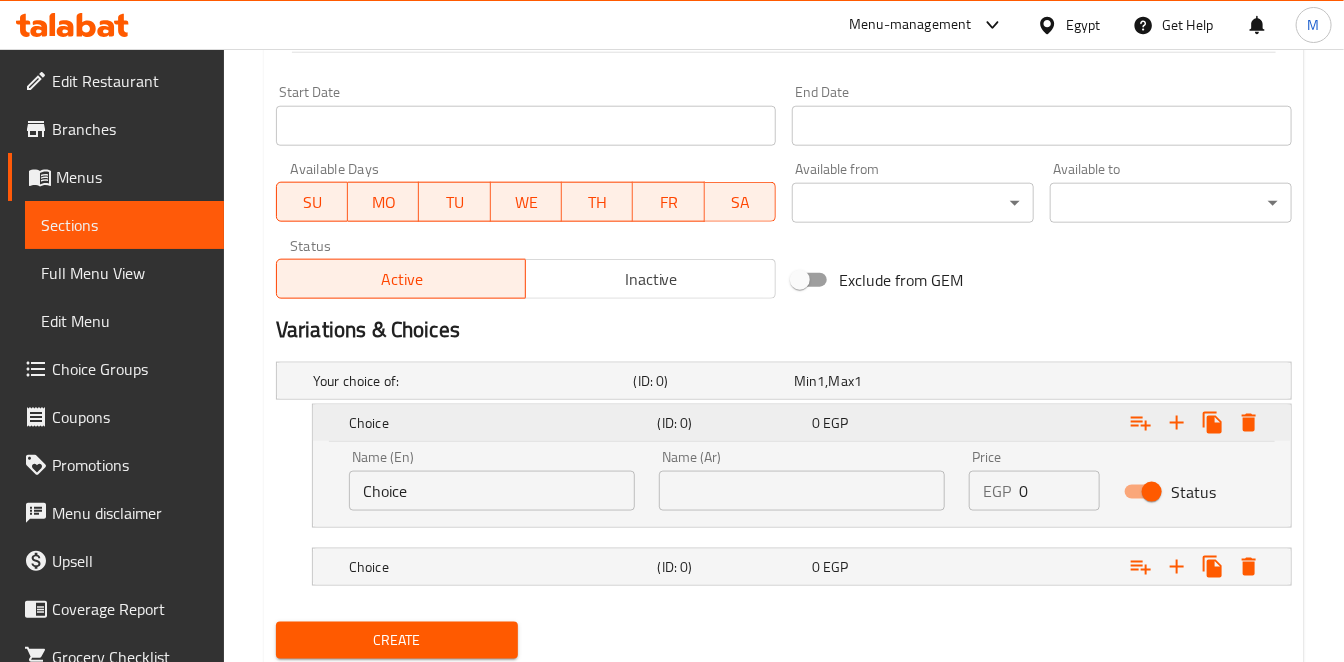 scroll, scrollTop: 845, scrollLeft: 0, axis: vertical 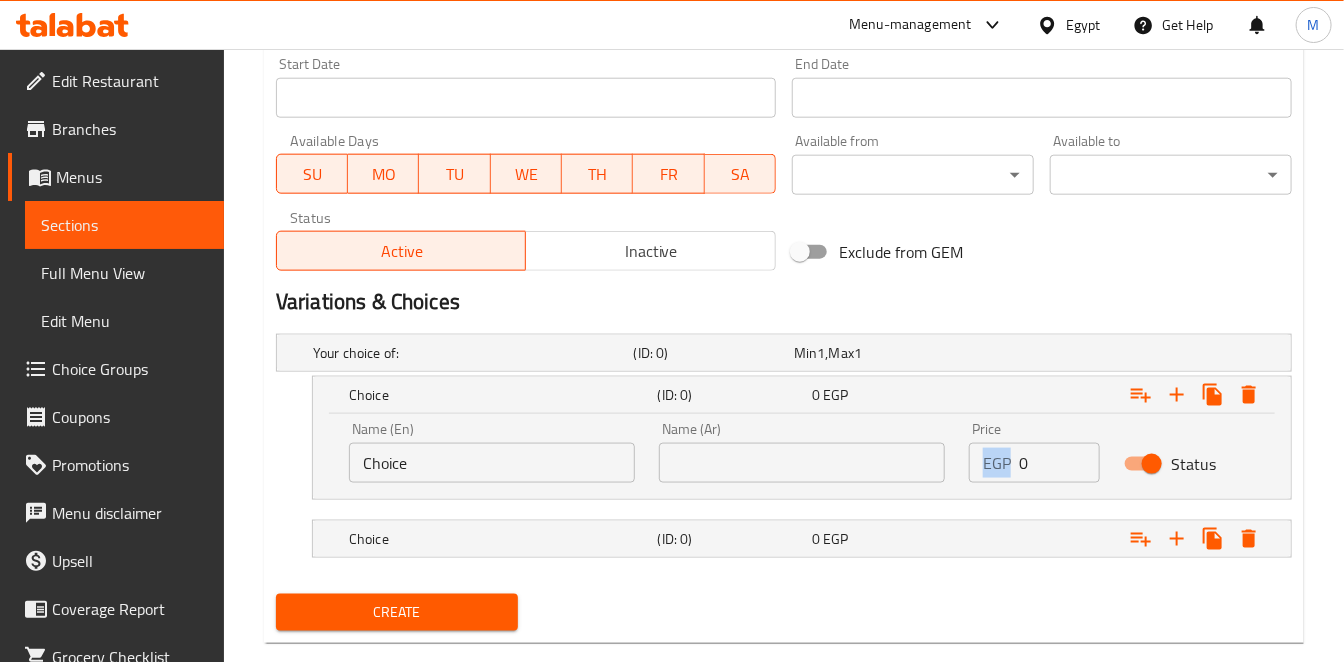 drag, startPoint x: 1010, startPoint y: 462, endPoint x: 1032, endPoint y: 462, distance: 22 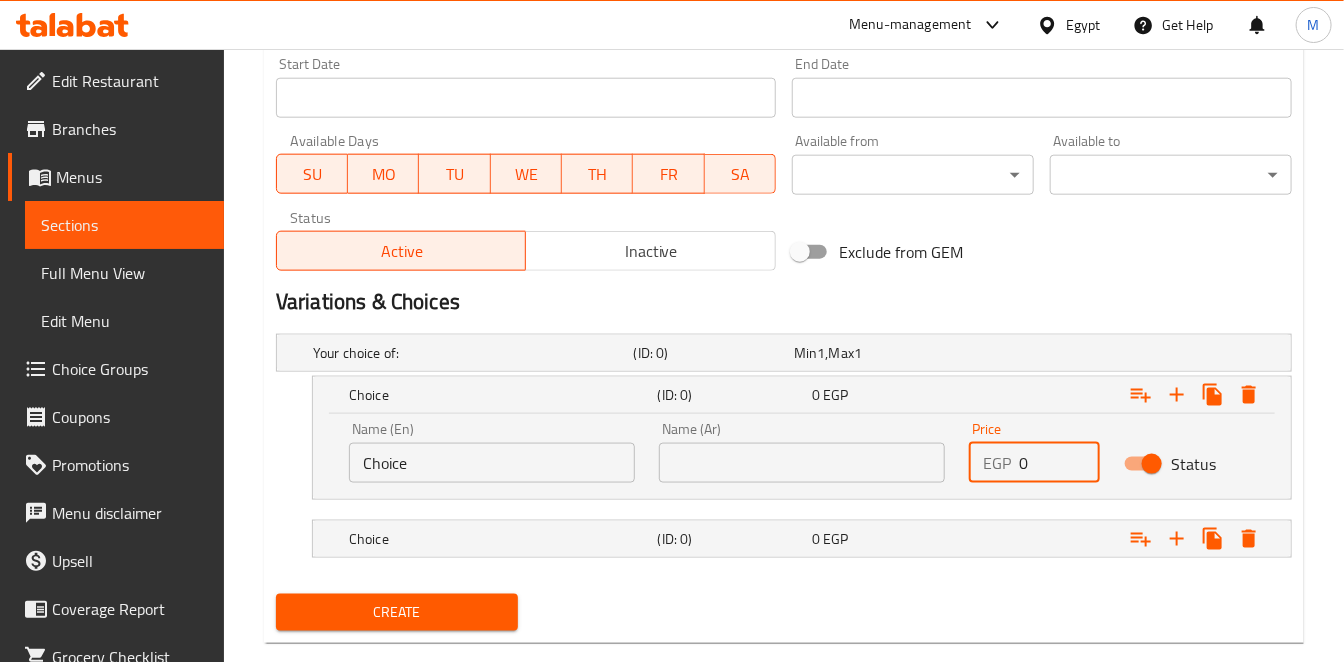 drag, startPoint x: 1032, startPoint y: 462, endPoint x: 998, endPoint y: 462, distance: 34 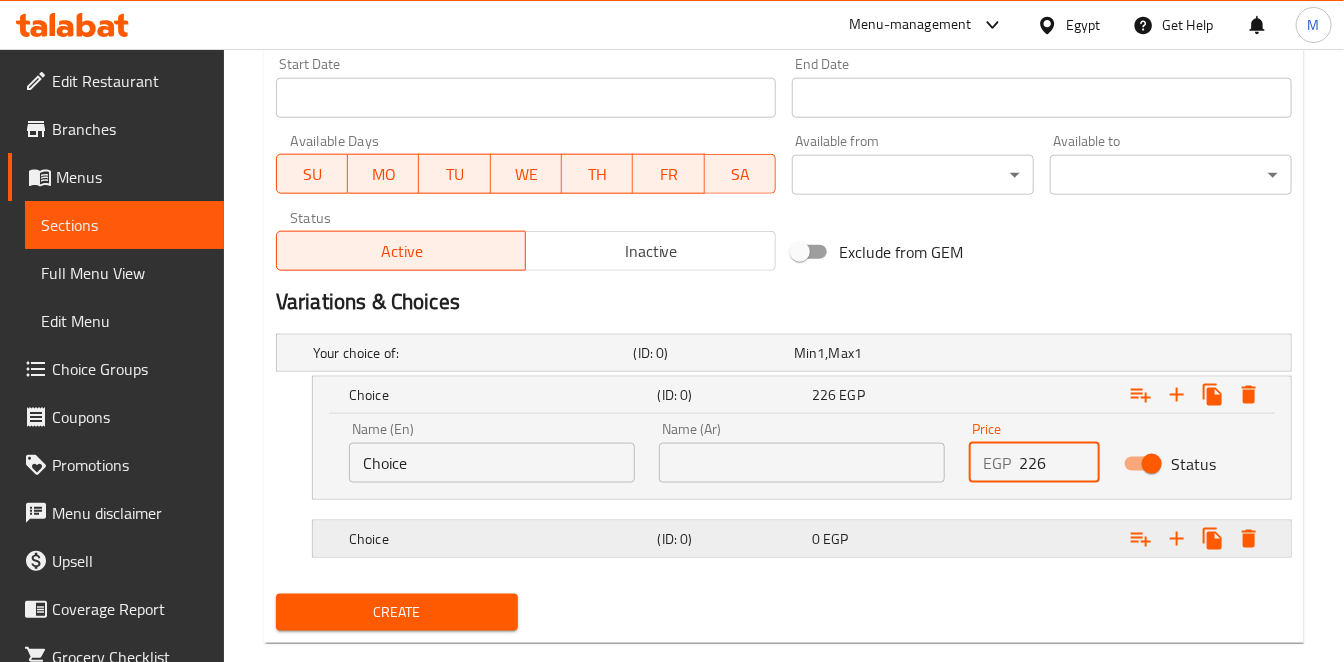 type on "226" 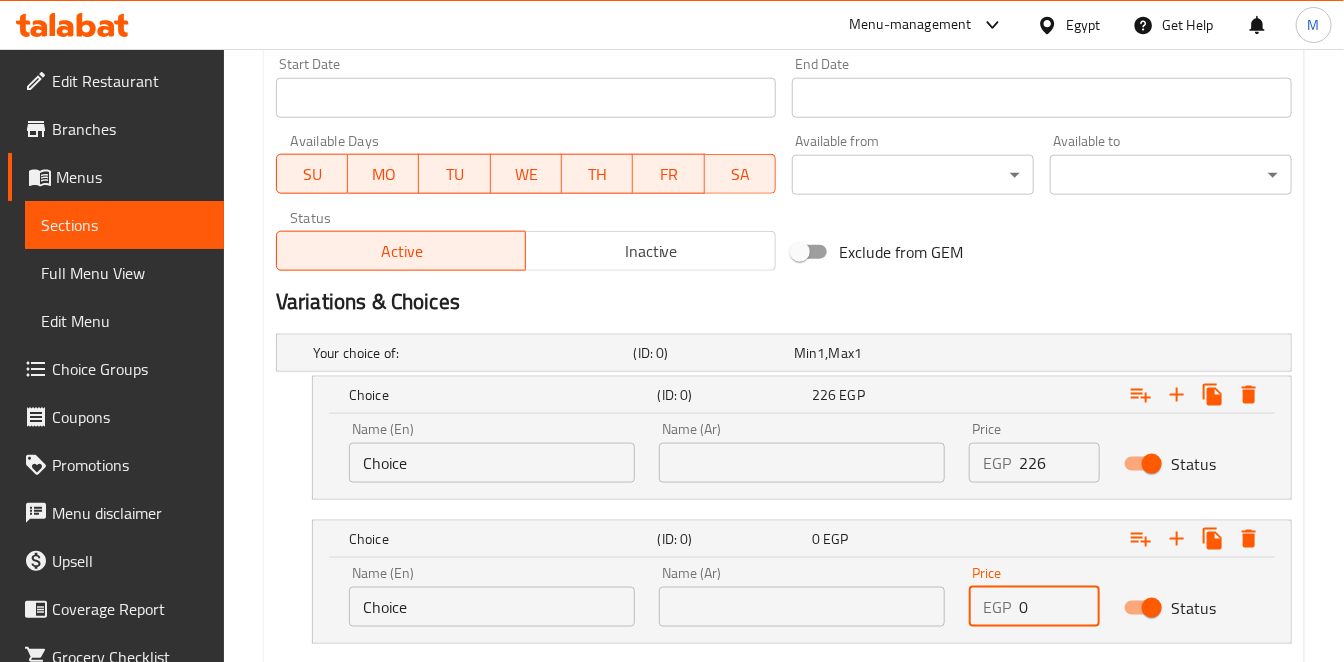 drag, startPoint x: 1056, startPoint y: 598, endPoint x: 972, endPoint y: 614, distance: 85.51023 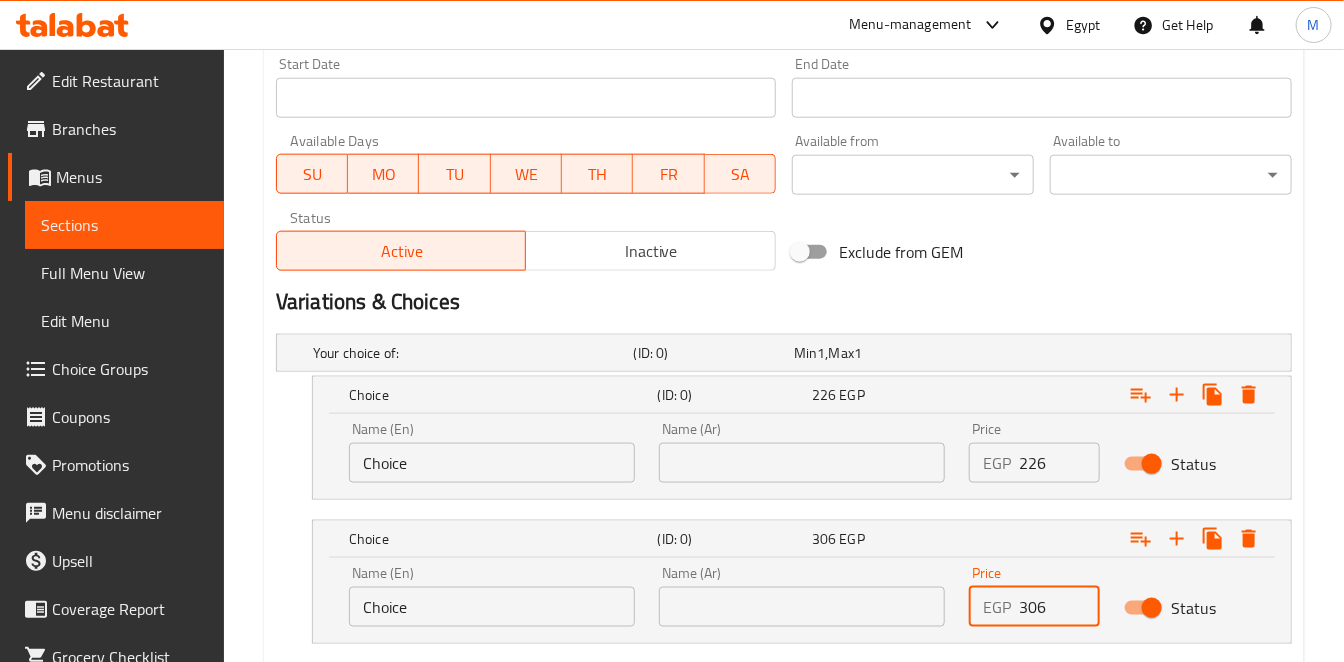 type on "306" 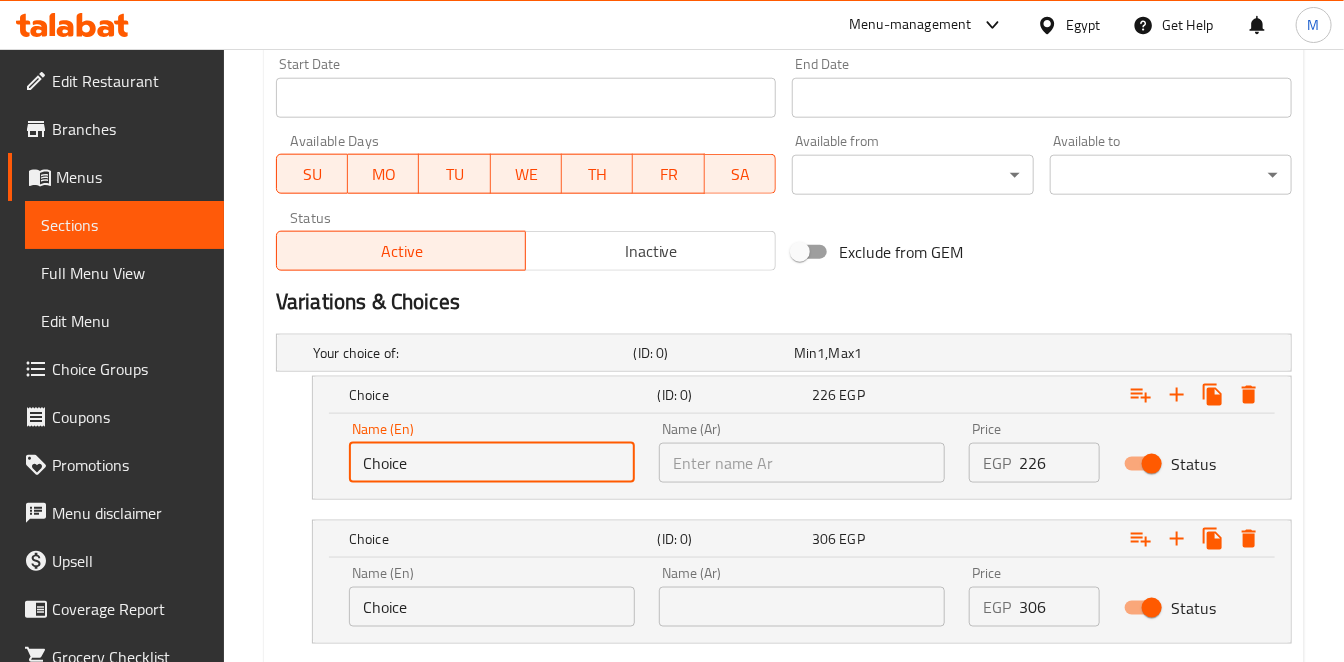 drag, startPoint x: 519, startPoint y: 444, endPoint x: 521, endPoint y: 455, distance: 11.18034 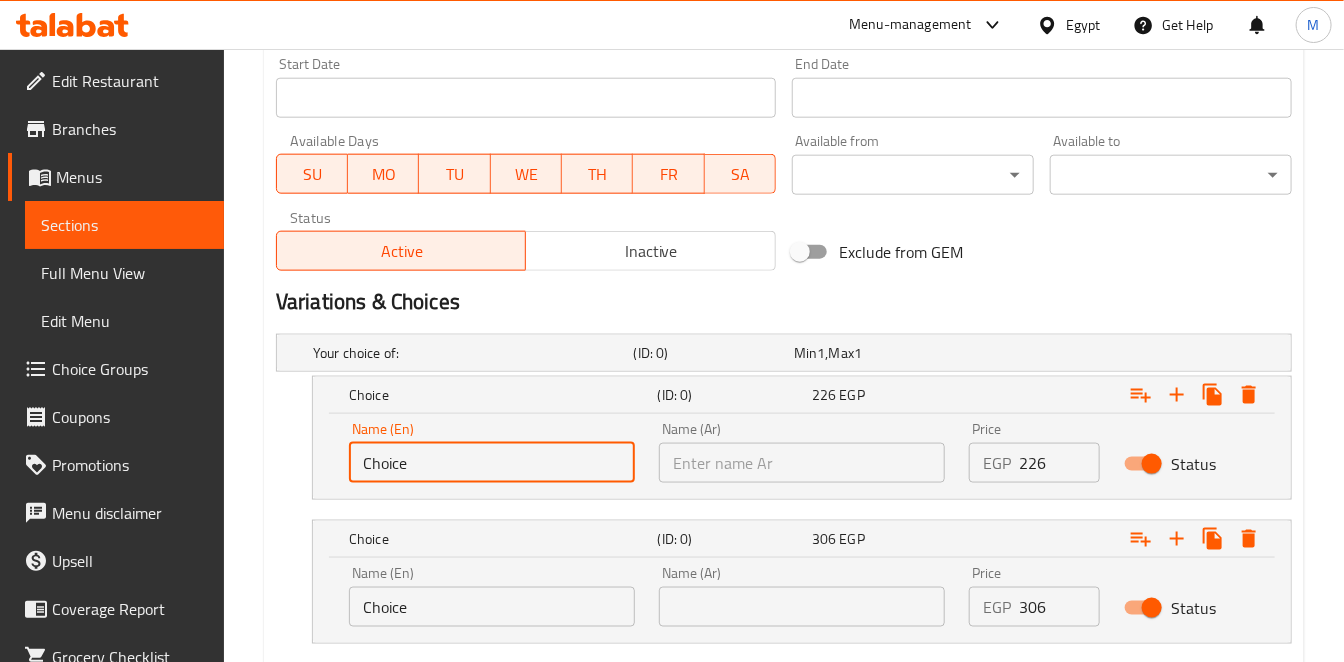 click on "Choice" at bounding box center [492, 463] 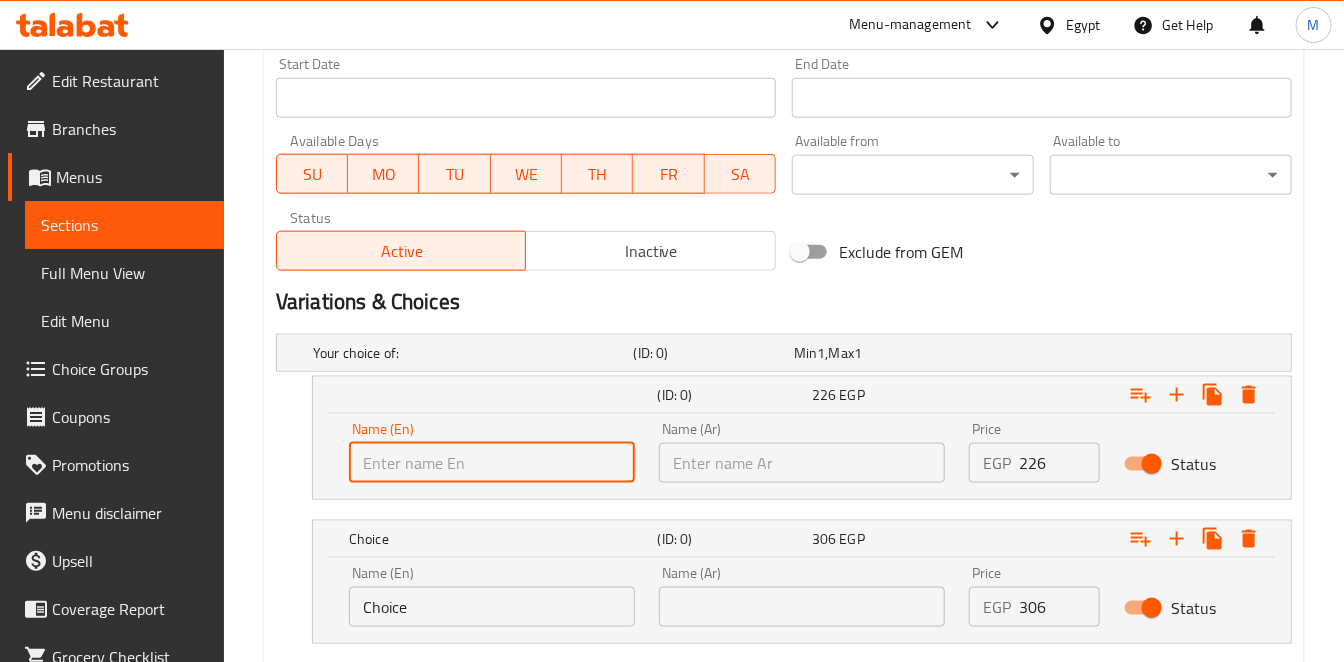 click at bounding box center [492, 463] 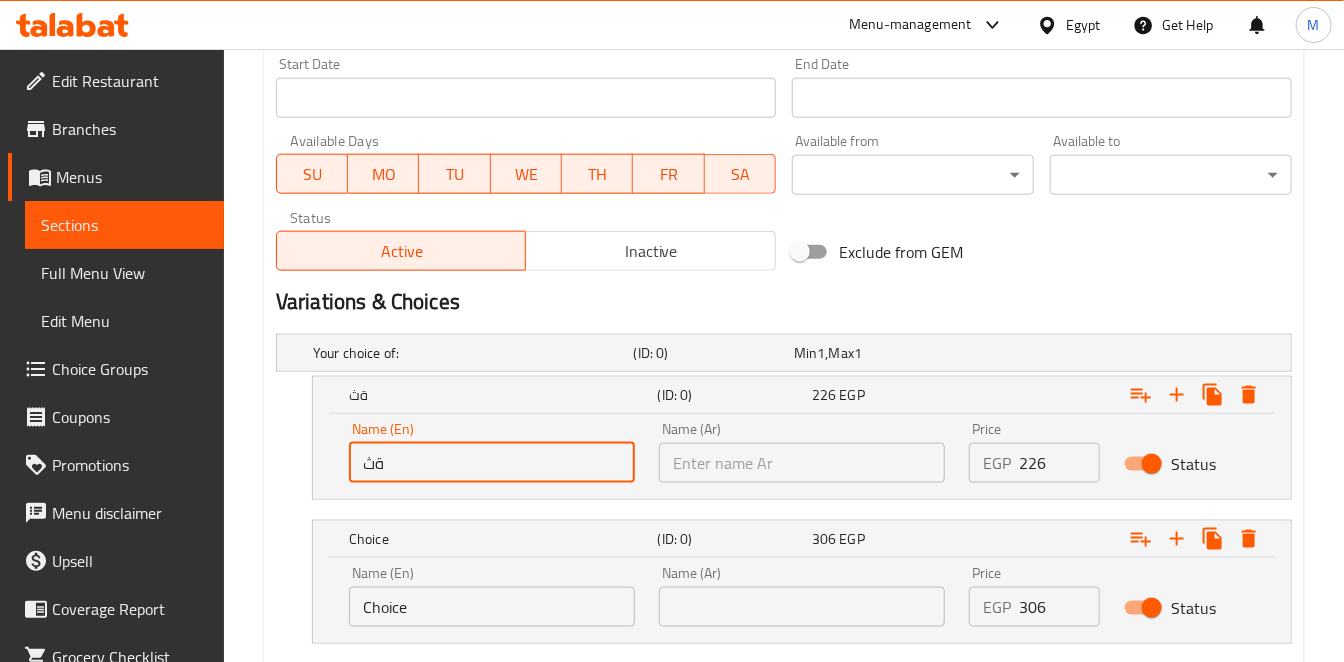 type on "ة" 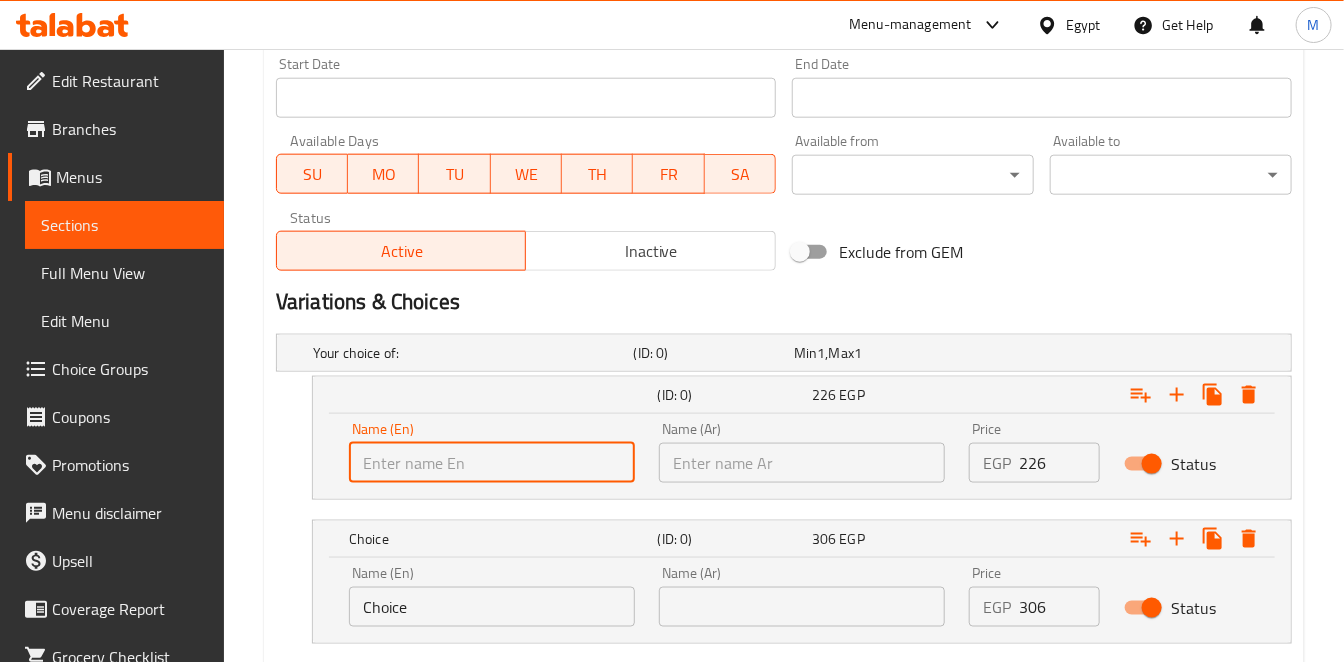 type 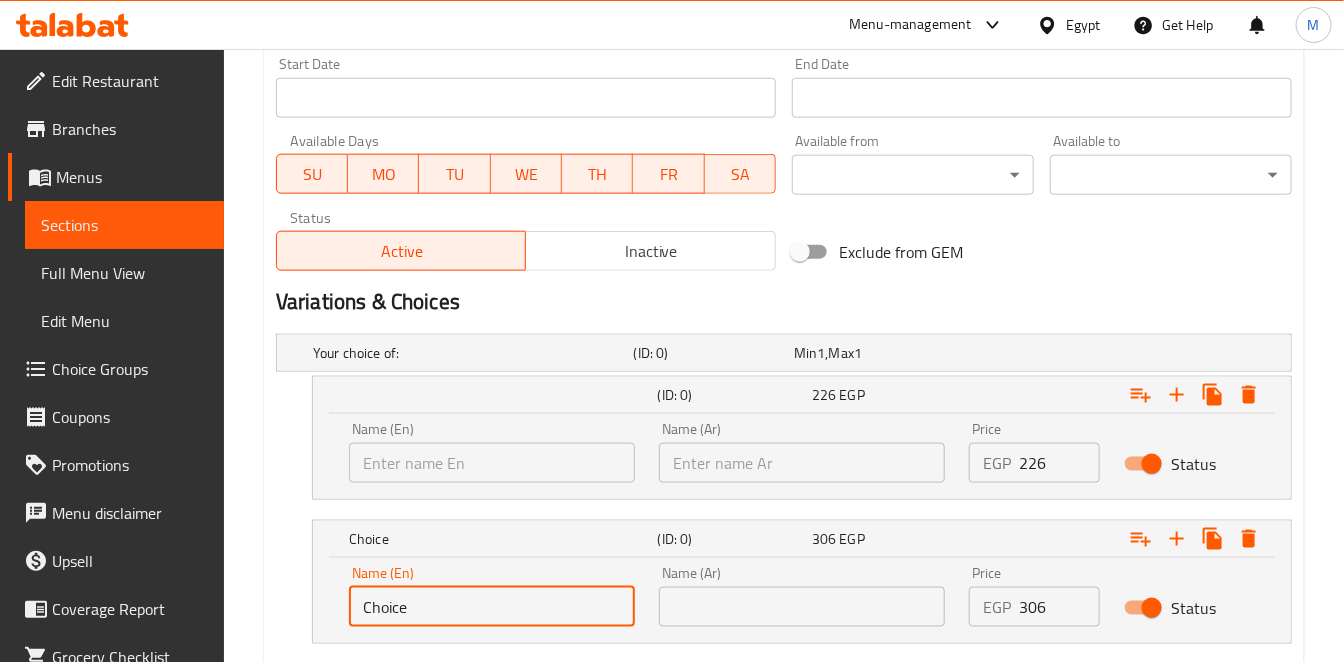 click on "Choice" at bounding box center [492, 607] 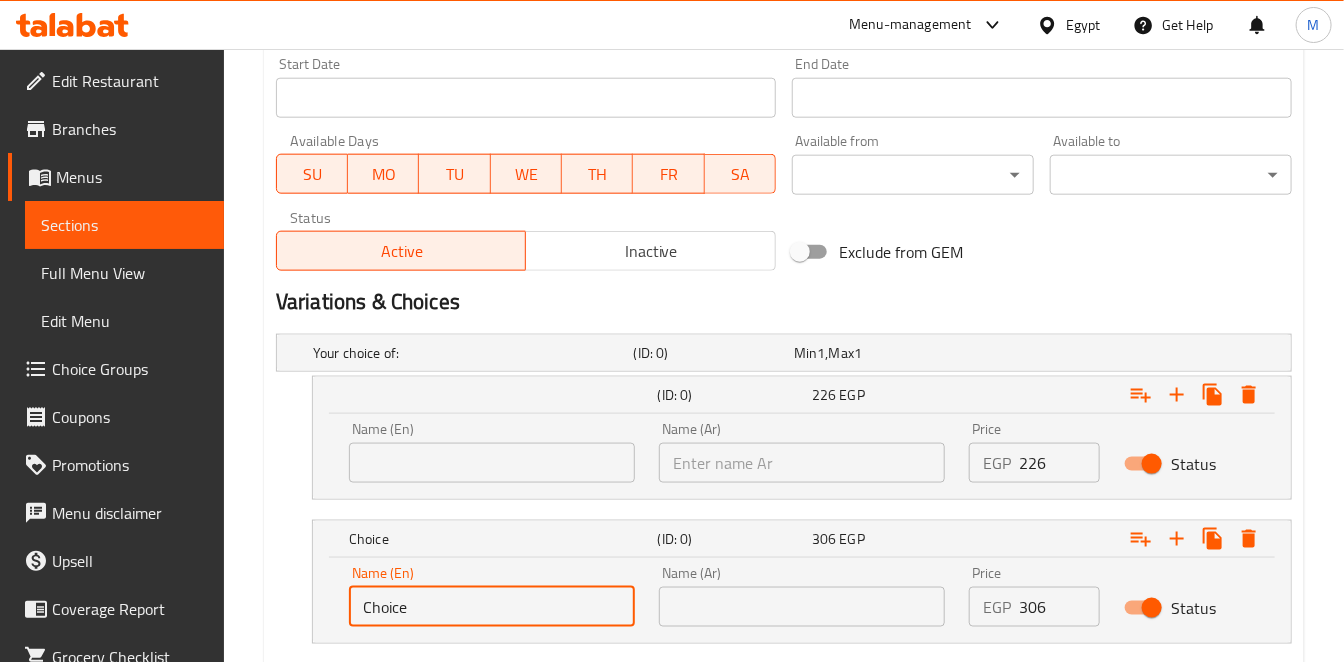 click on "Choice" at bounding box center (492, 607) 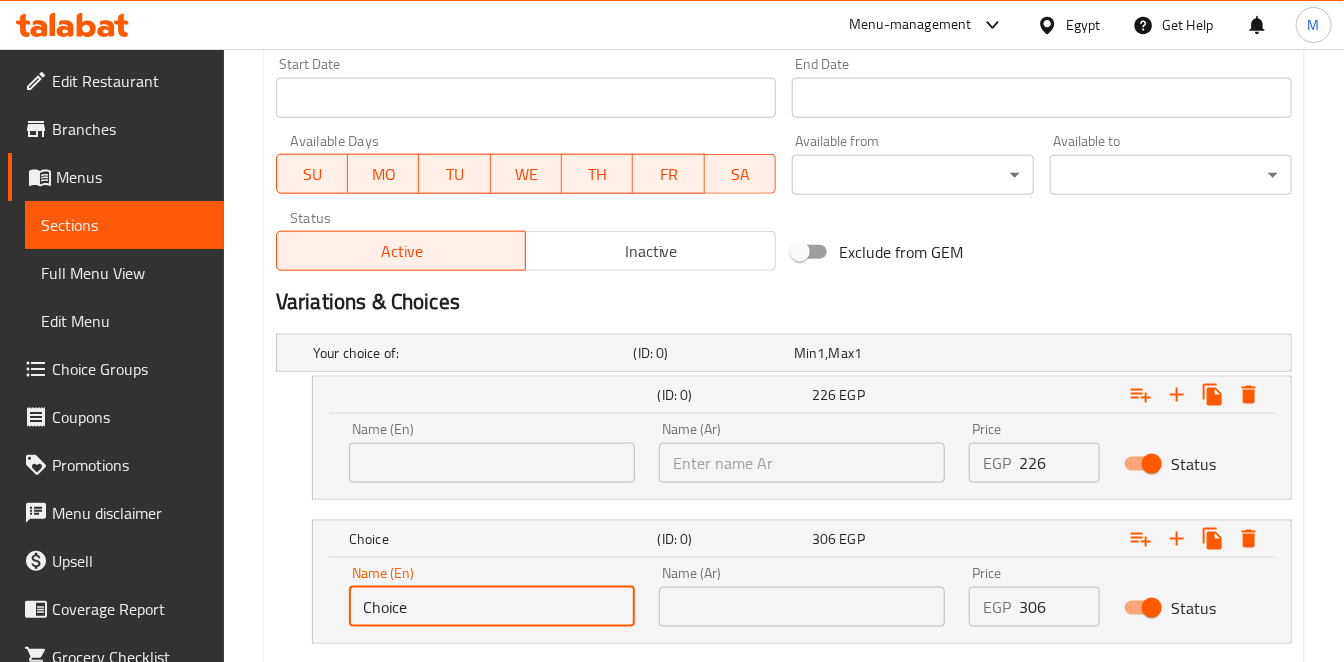 click on "Choice" at bounding box center [492, 607] 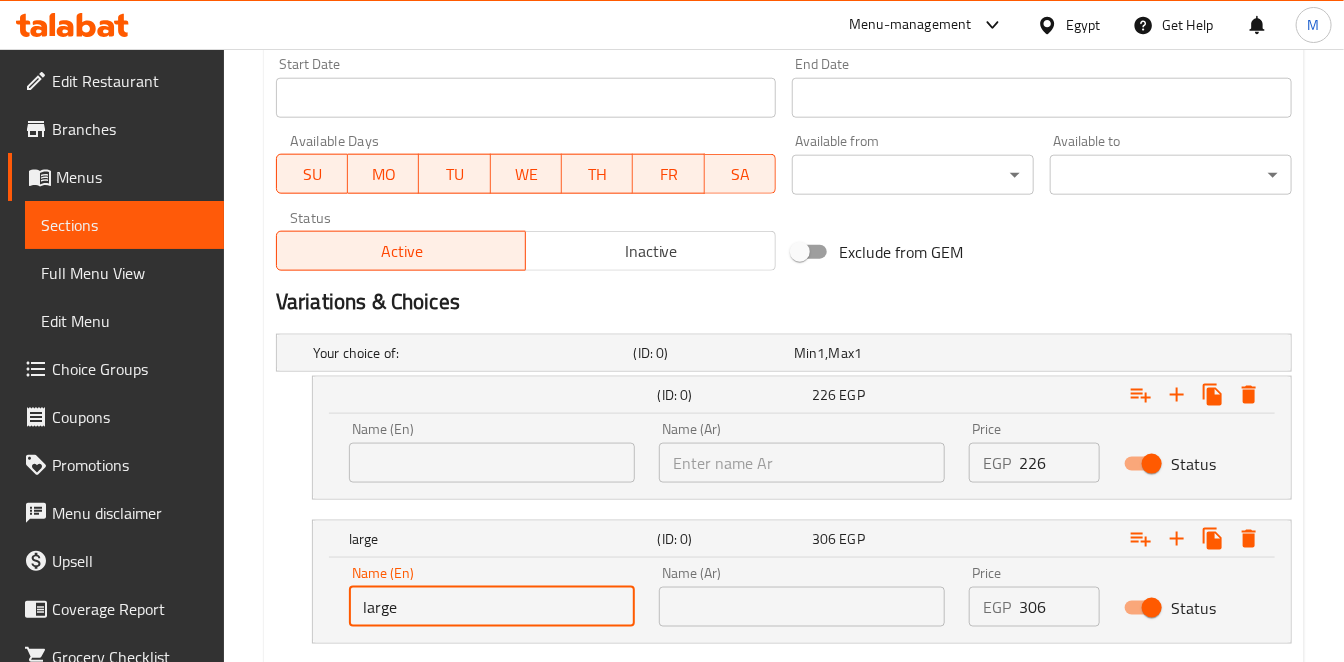 type on "large" 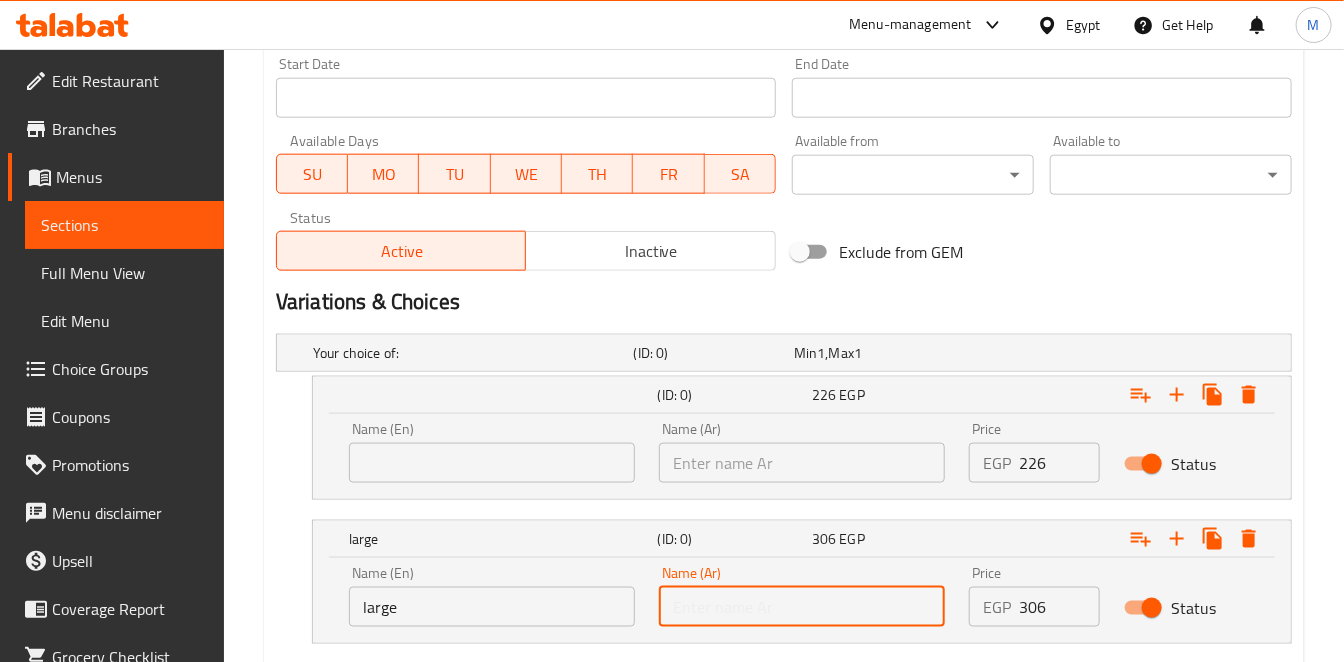 drag, startPoint x: 786, startPoint y: 618, endPoint x: 787, endPoint y: 594, distance: 24.020824 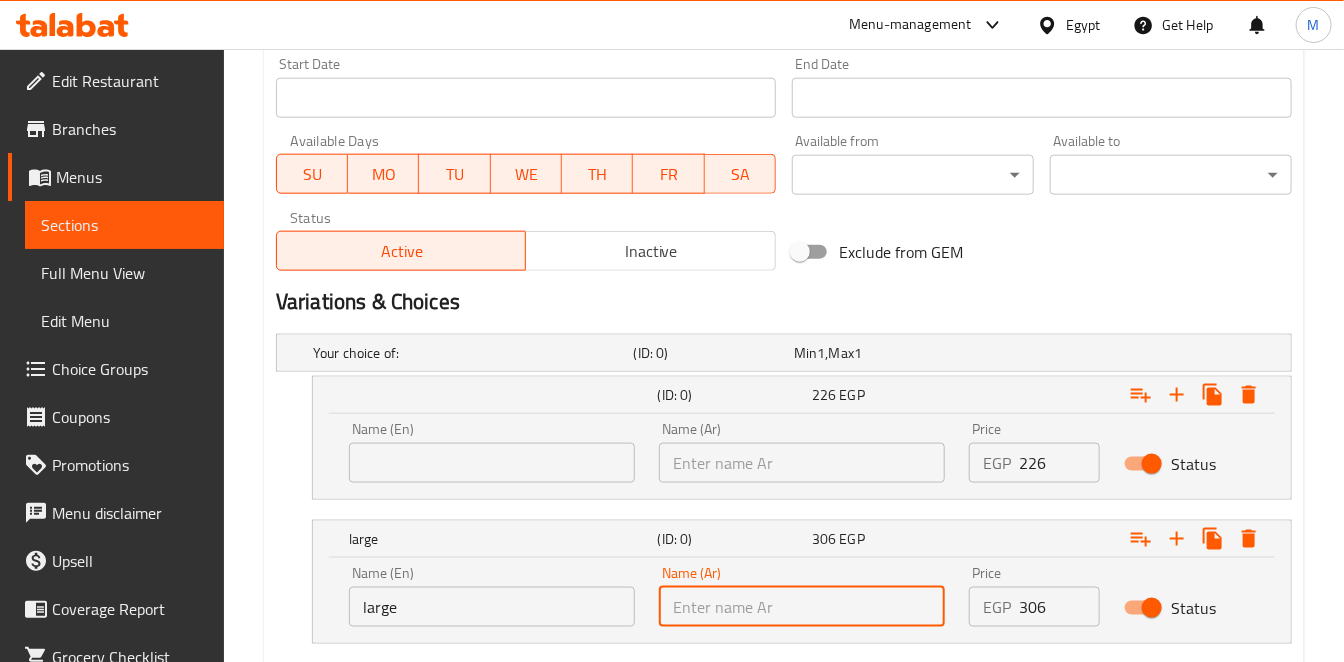 click at bounding box center (802, 607) 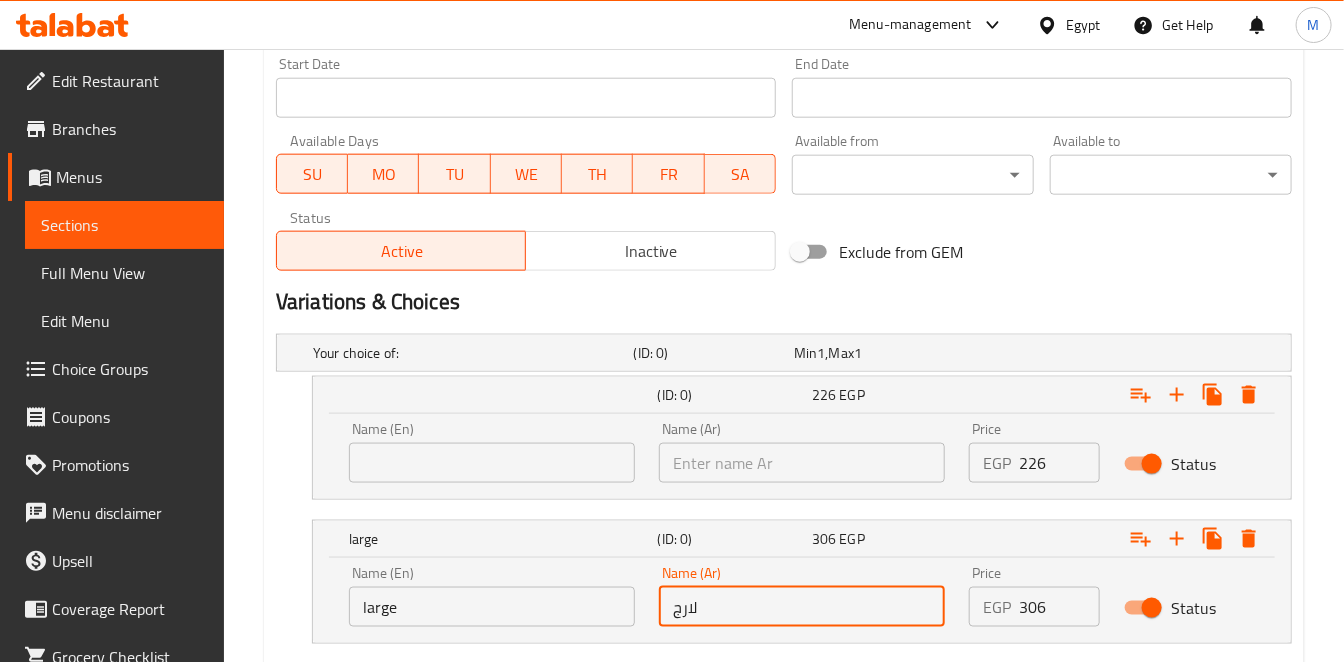 type on "لارج" 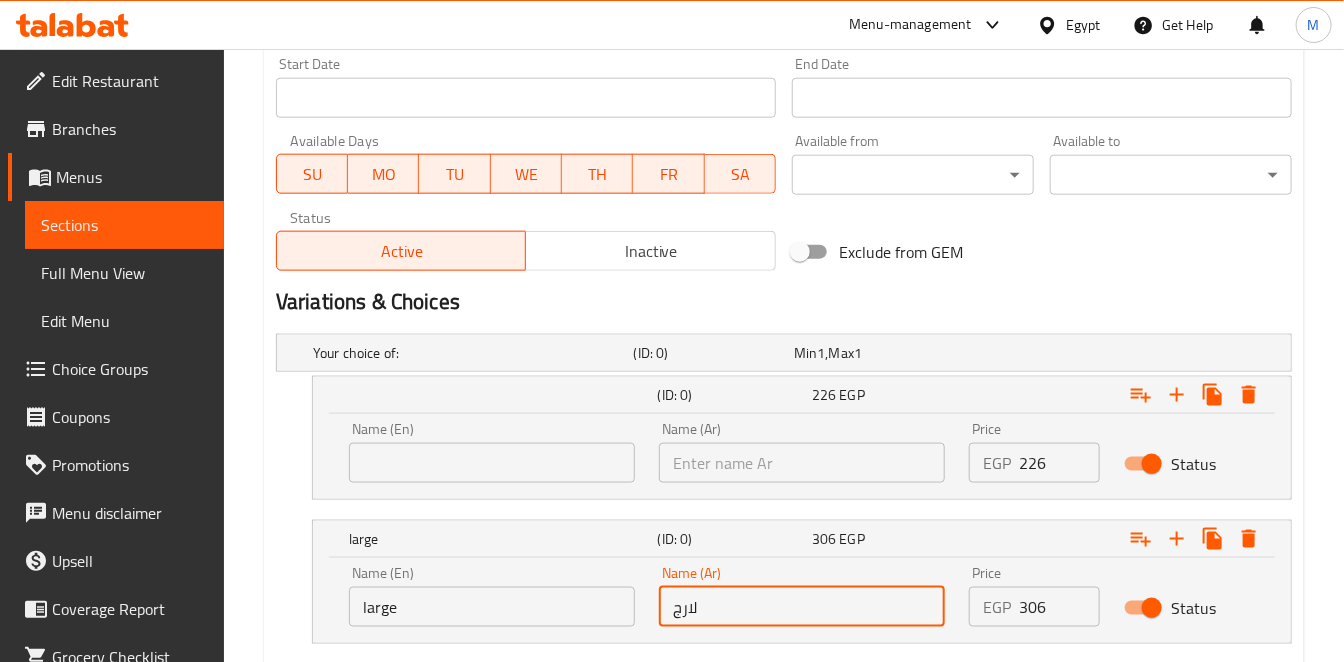 click at bounding box center [802, 463] 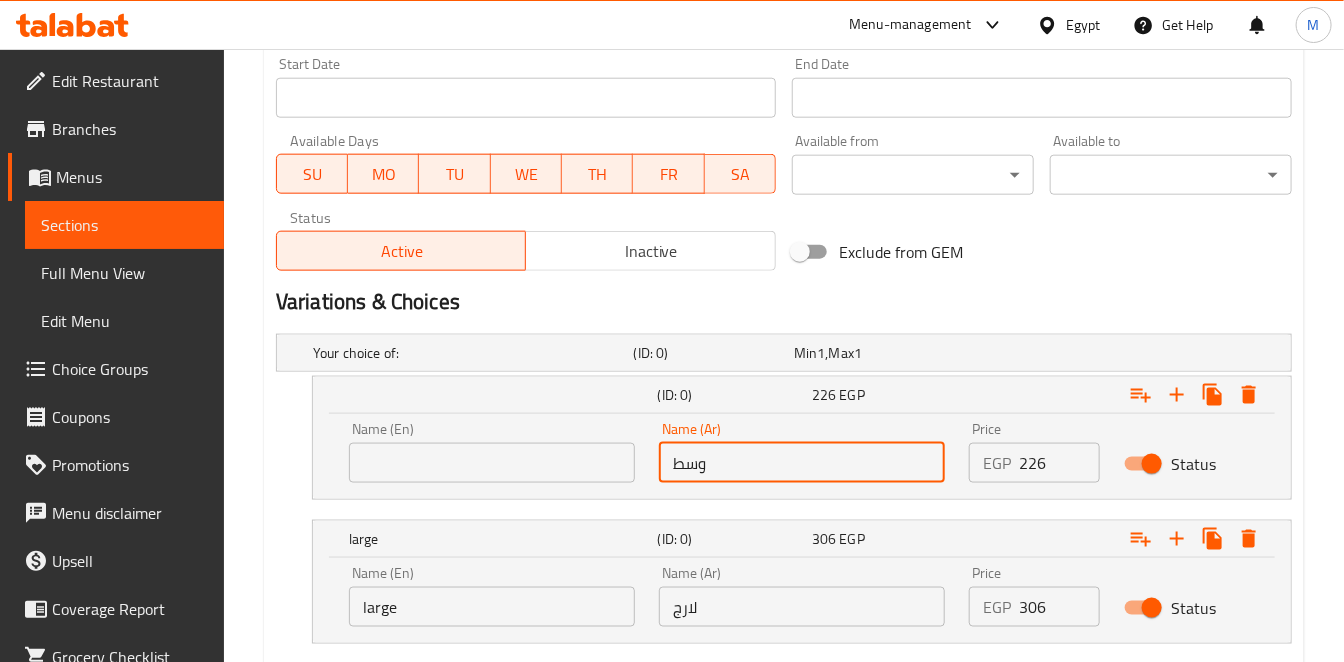 click on "وسط" at bounding box center (802, 463) 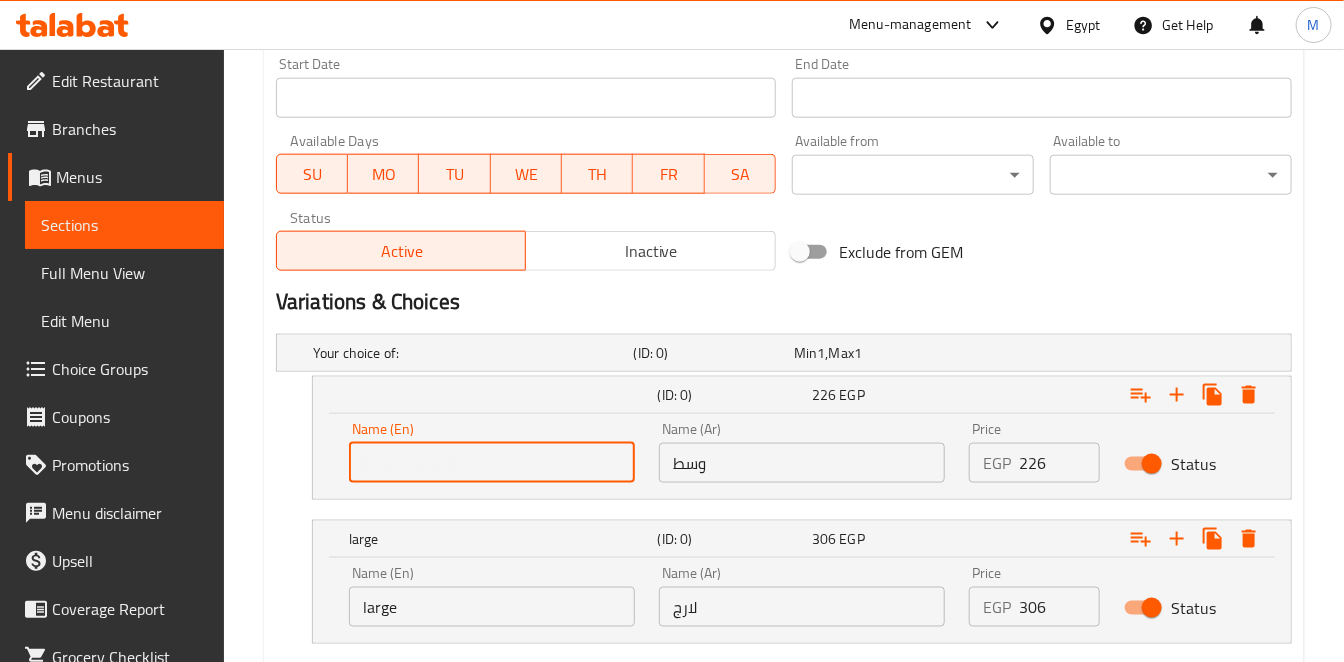 click at bounding box center [492, 463] 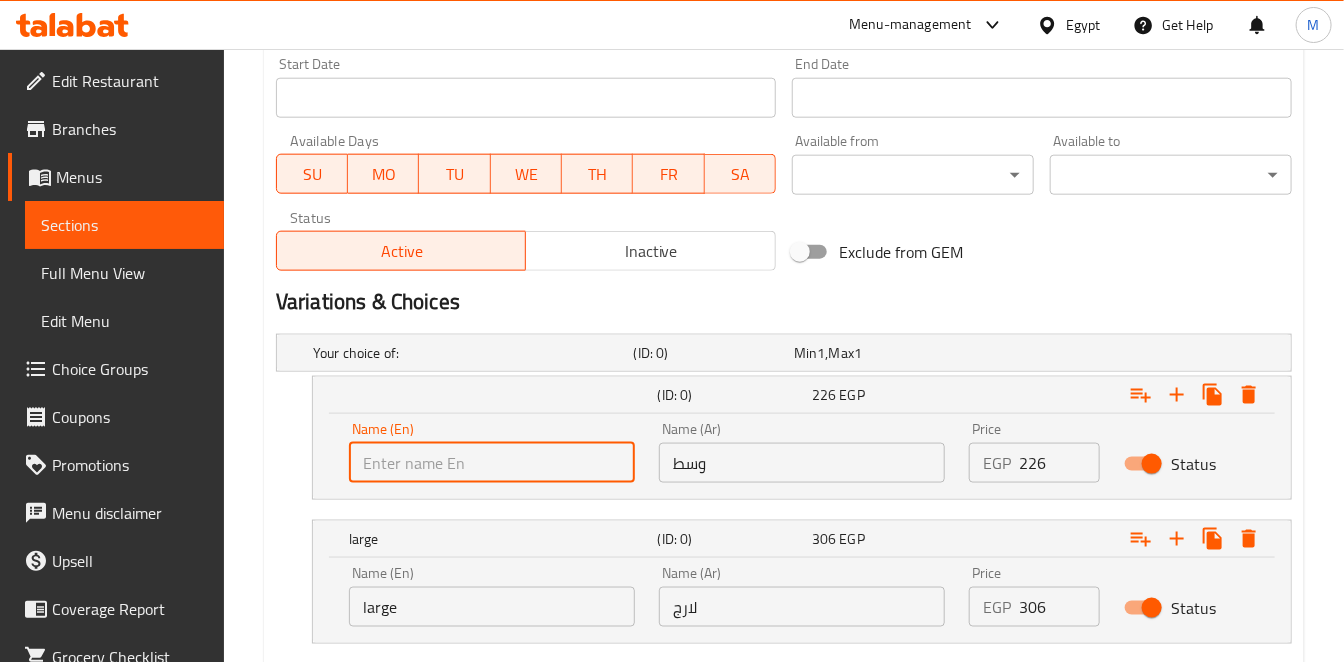 paste on "Medium" 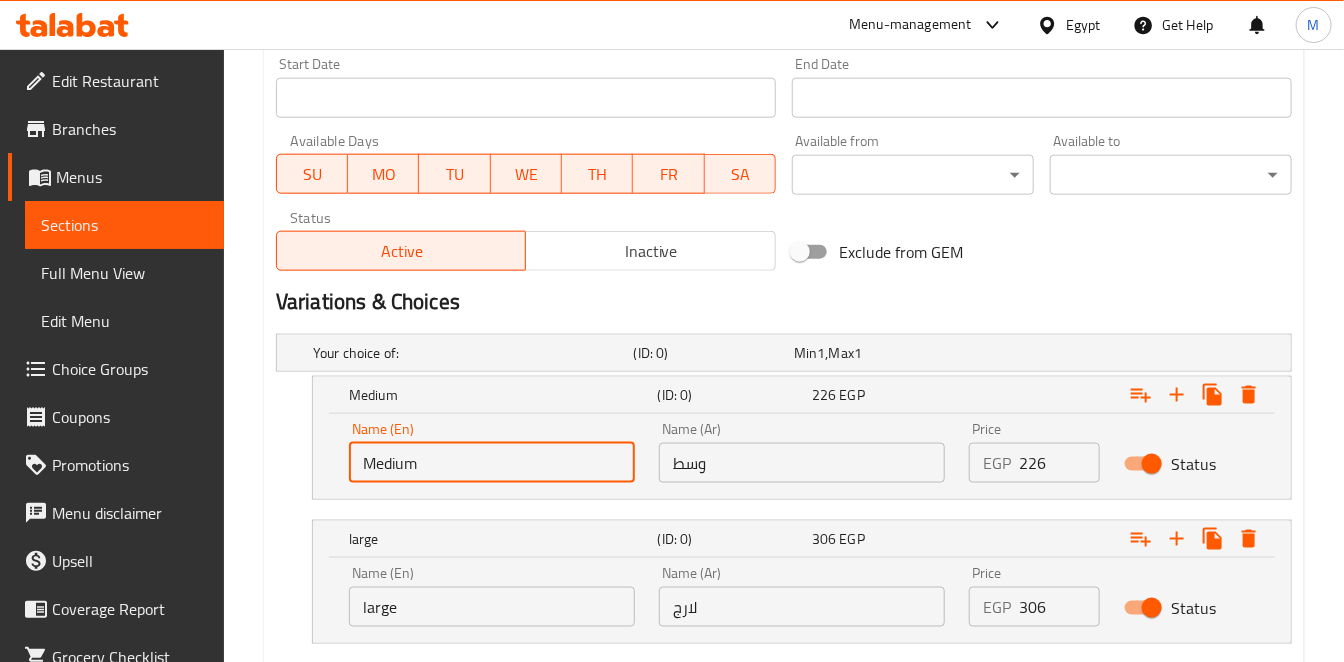 type on "Medium" 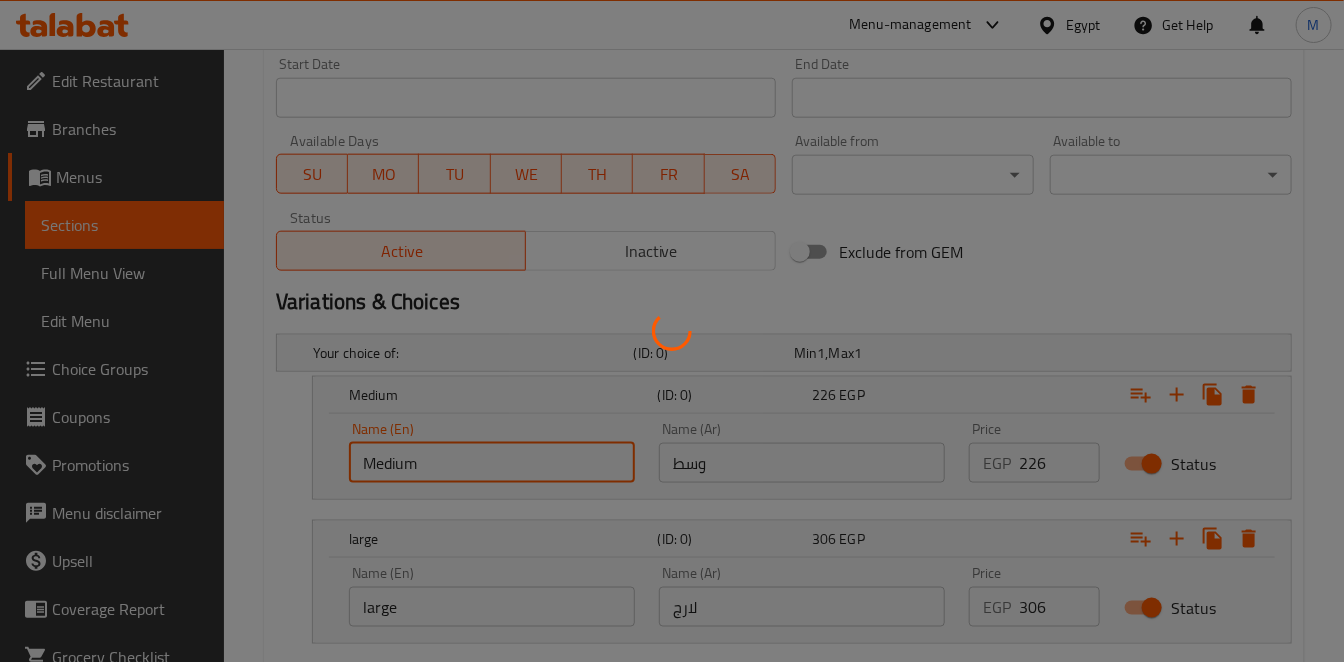 type 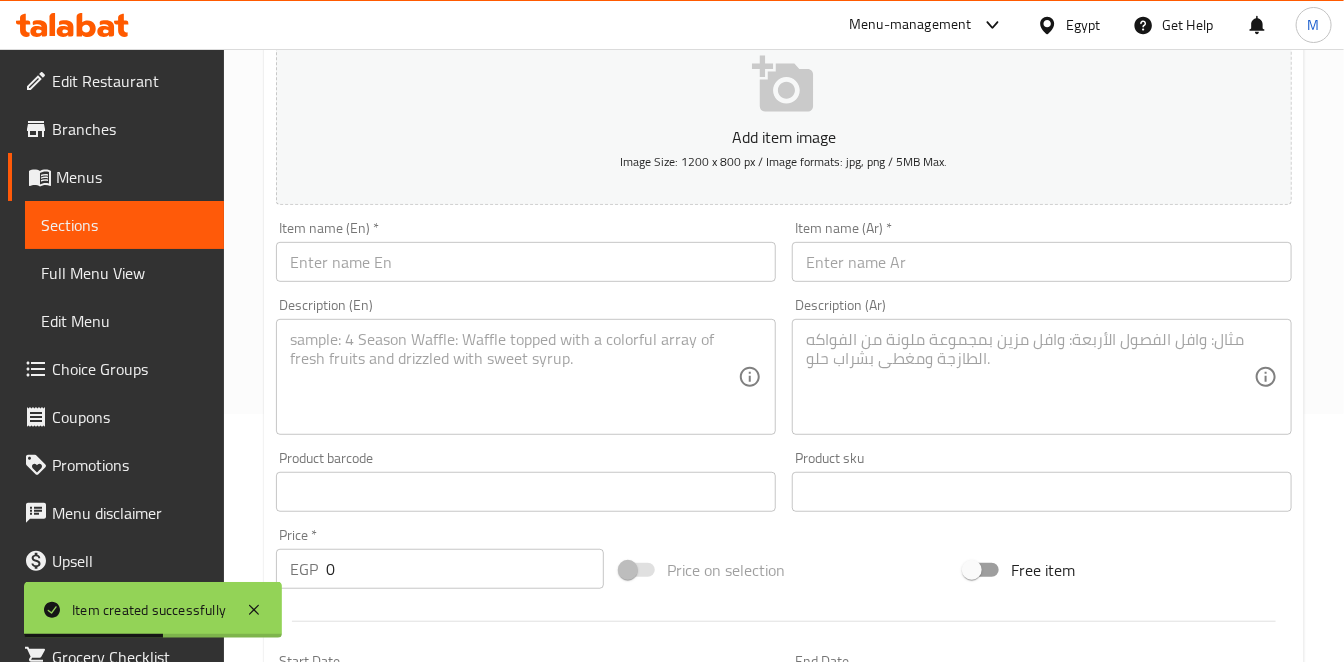 scroll, scrollTop: 68, scrollLeft: 0, axis: vertical 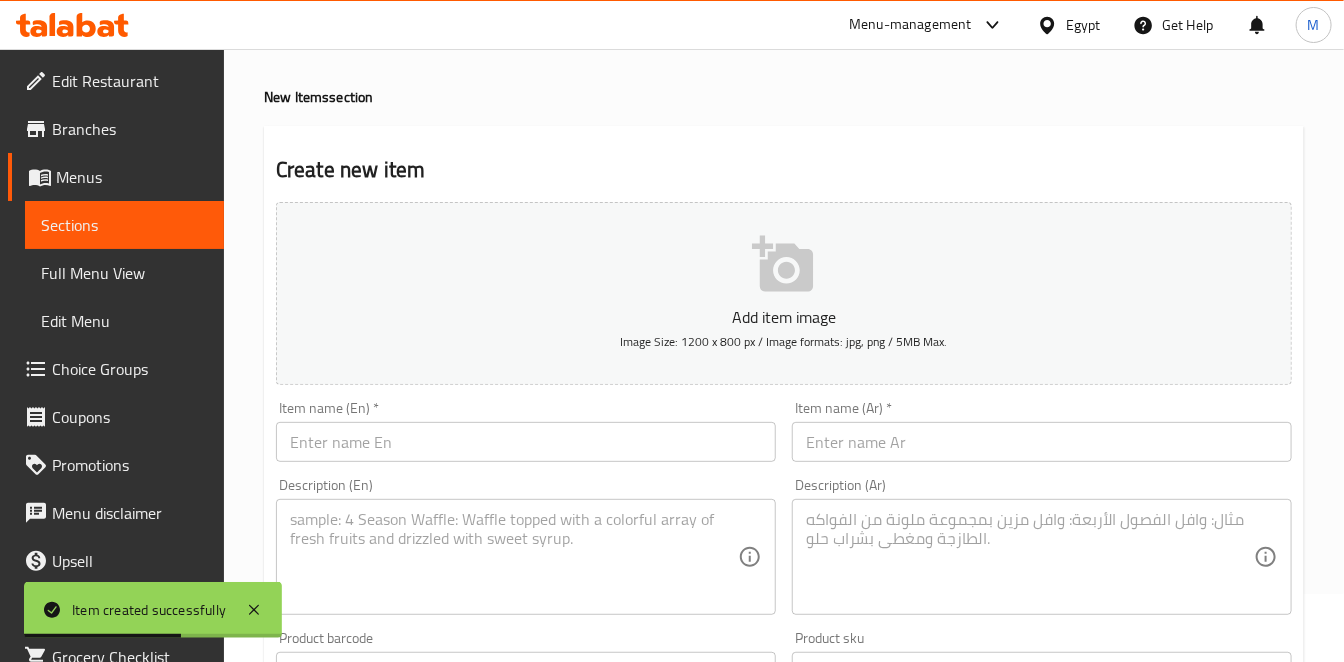 click at bounding box center (1042, 442) 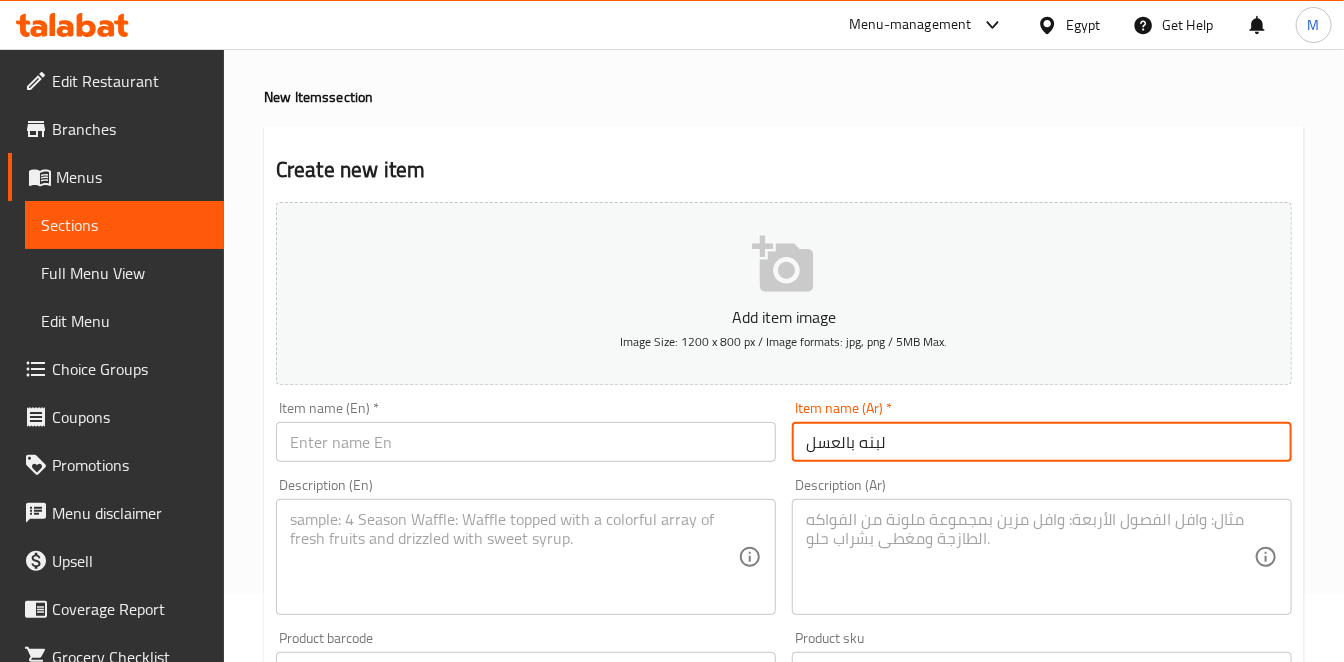 click on "لبنه بالعسل" at bounding box center [1042, 442] 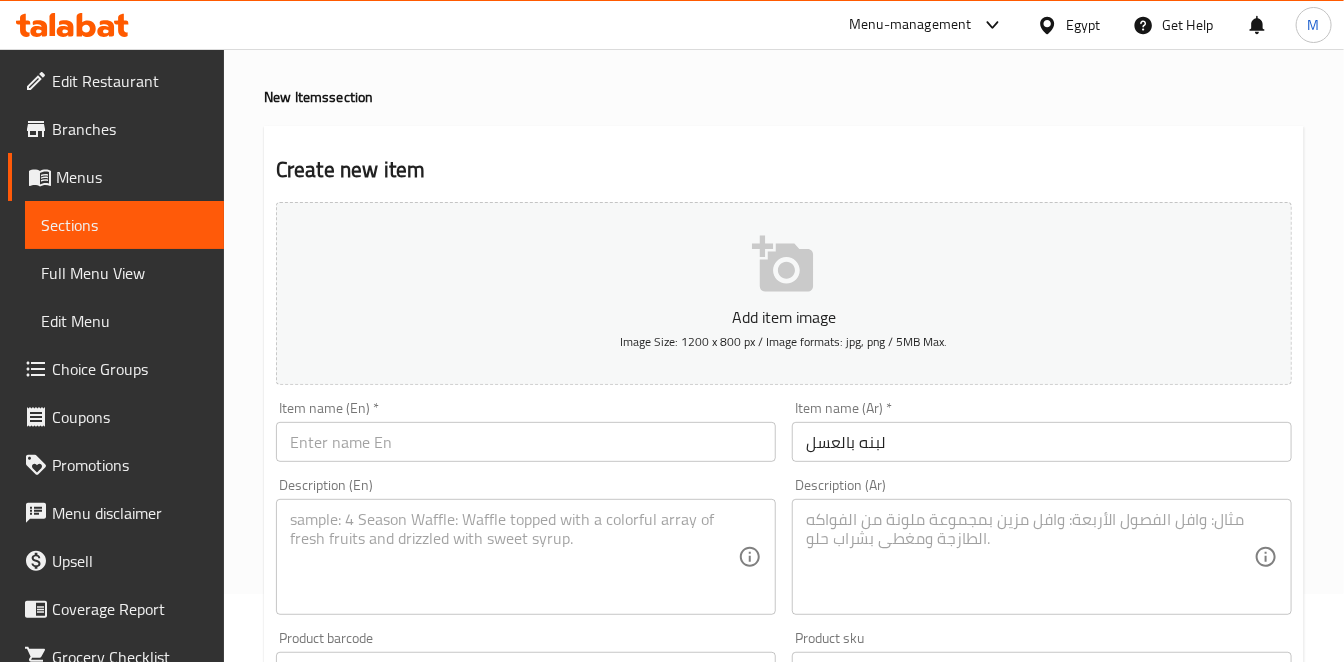 click on "Item name (En)   * Item name (En)  *" at bounding box center [526, 431] 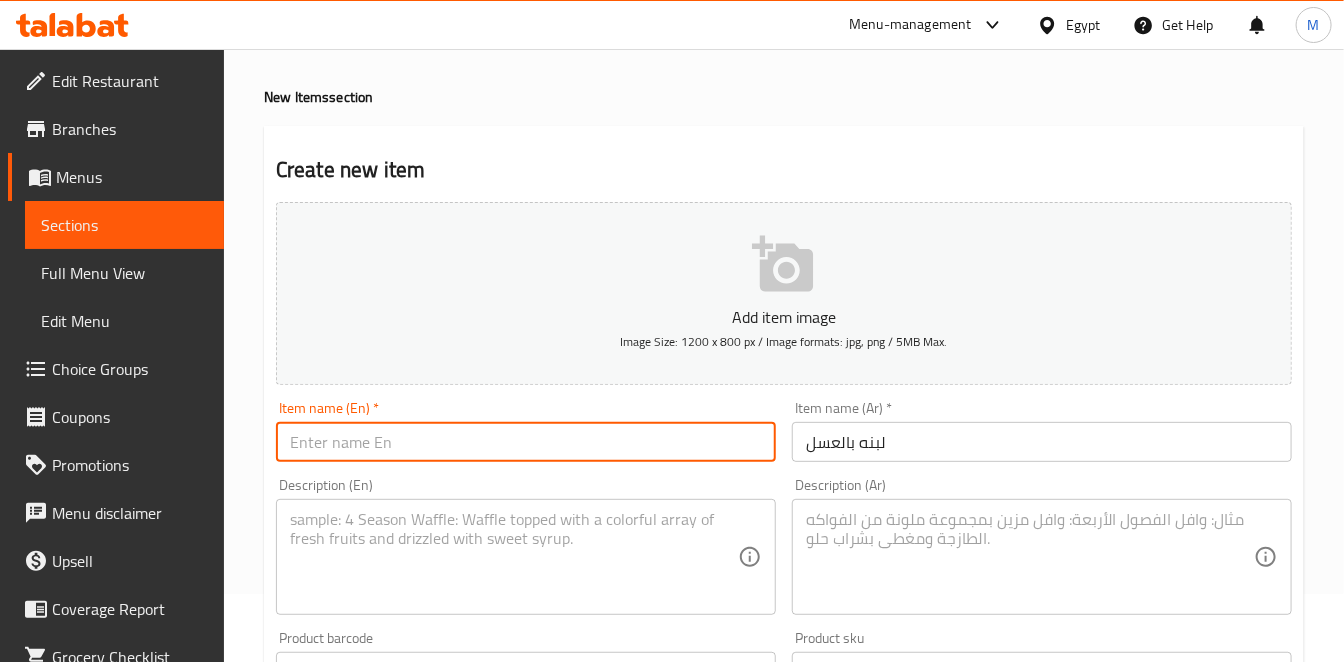 click at bounding box center [526, 442] 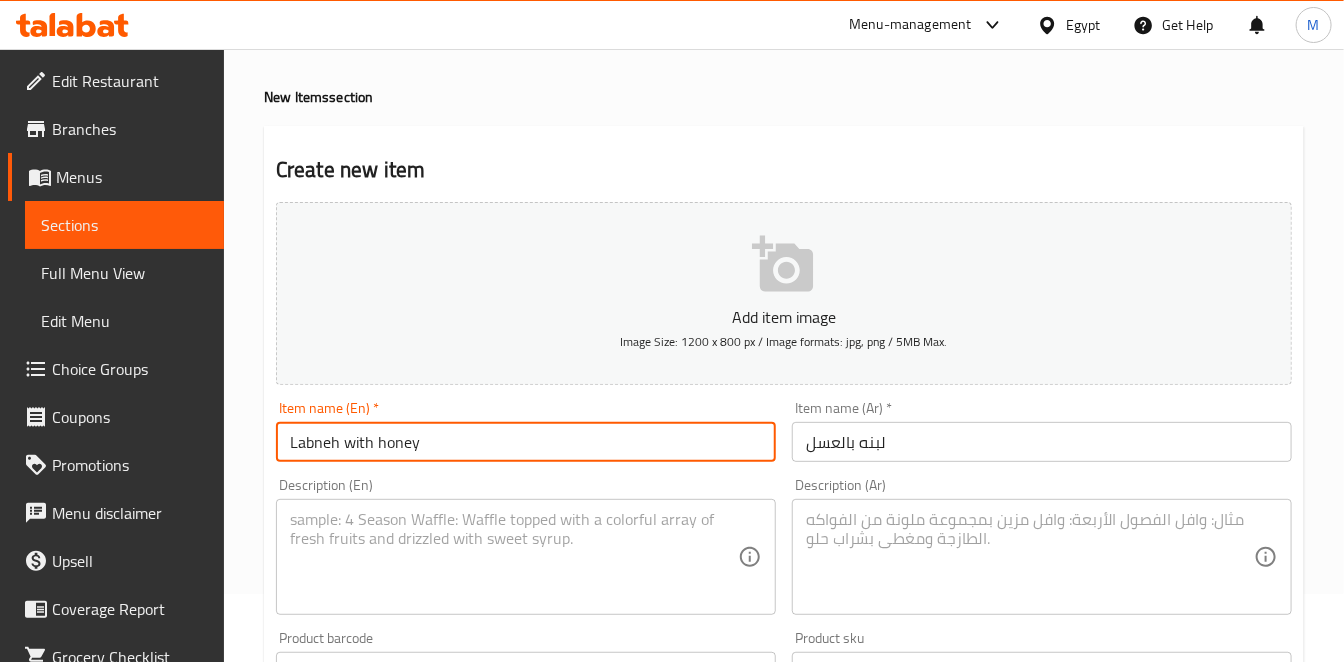 type on "Labneh with honey" 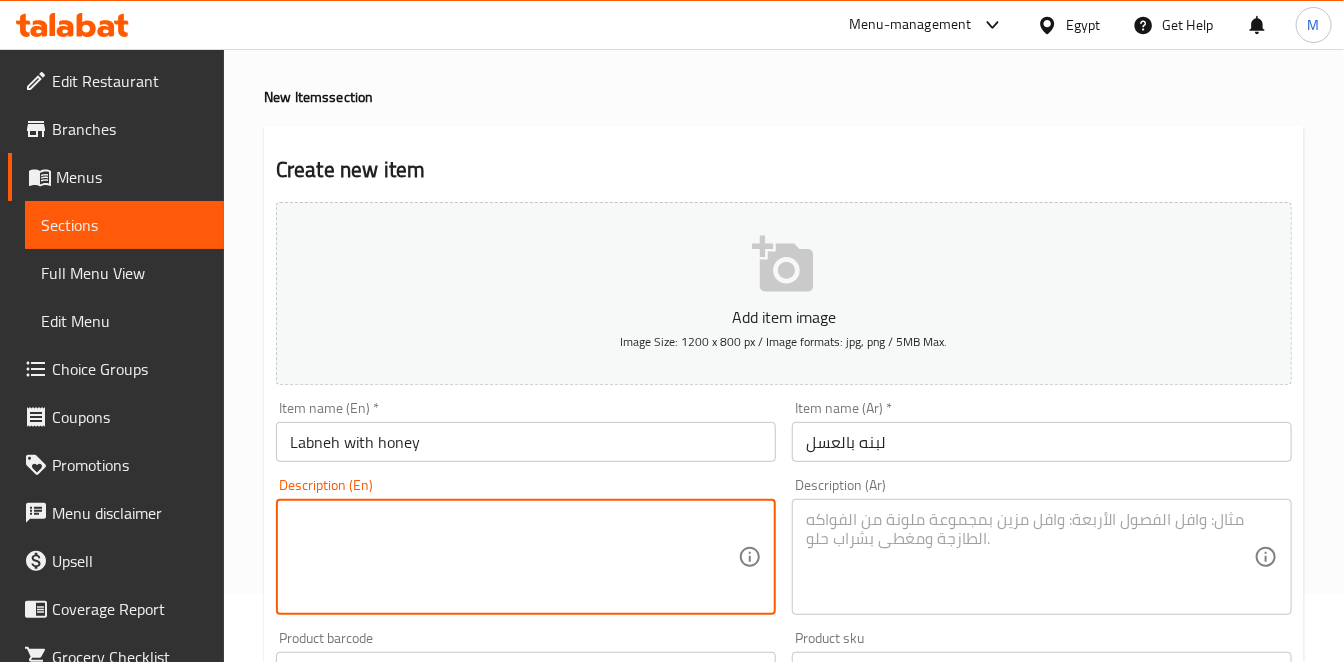 type 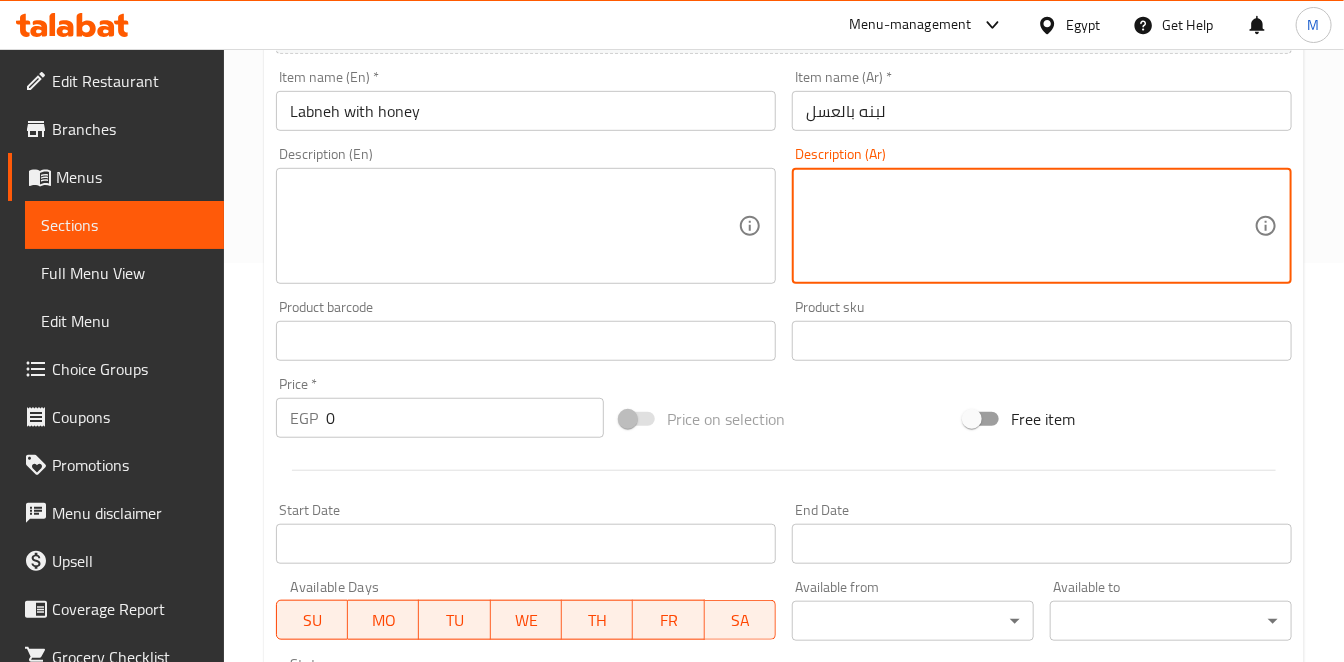 scroll, scrollTop: 401, scrollLeft: 0, axis: vertical 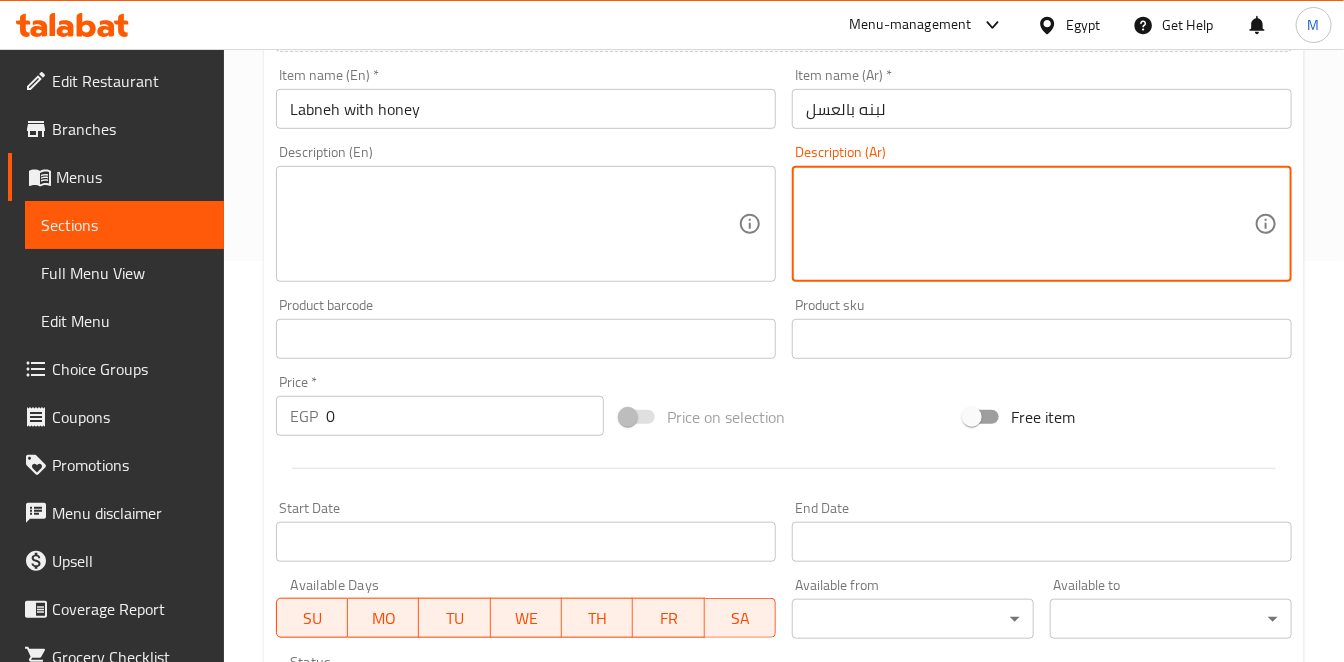 type 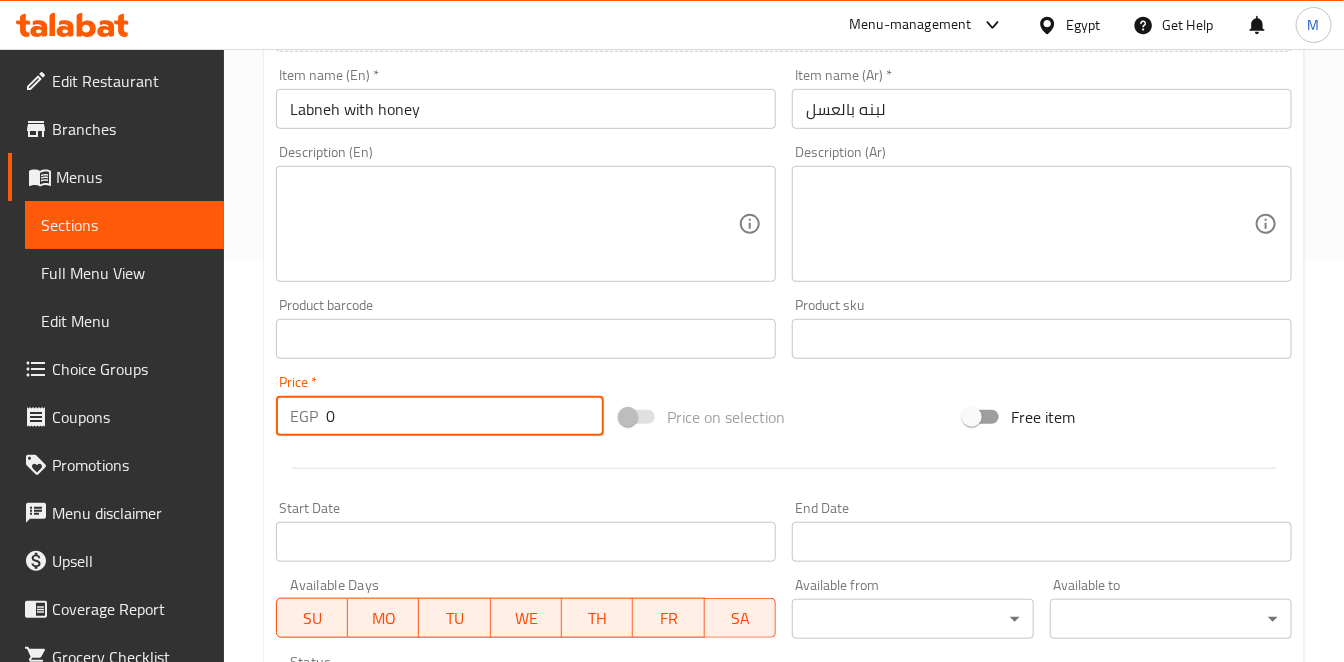 drag, startPoint x: 381, startPoint y: 403, endPoint x: 313, endPoint y: 409, distance: 68.26419 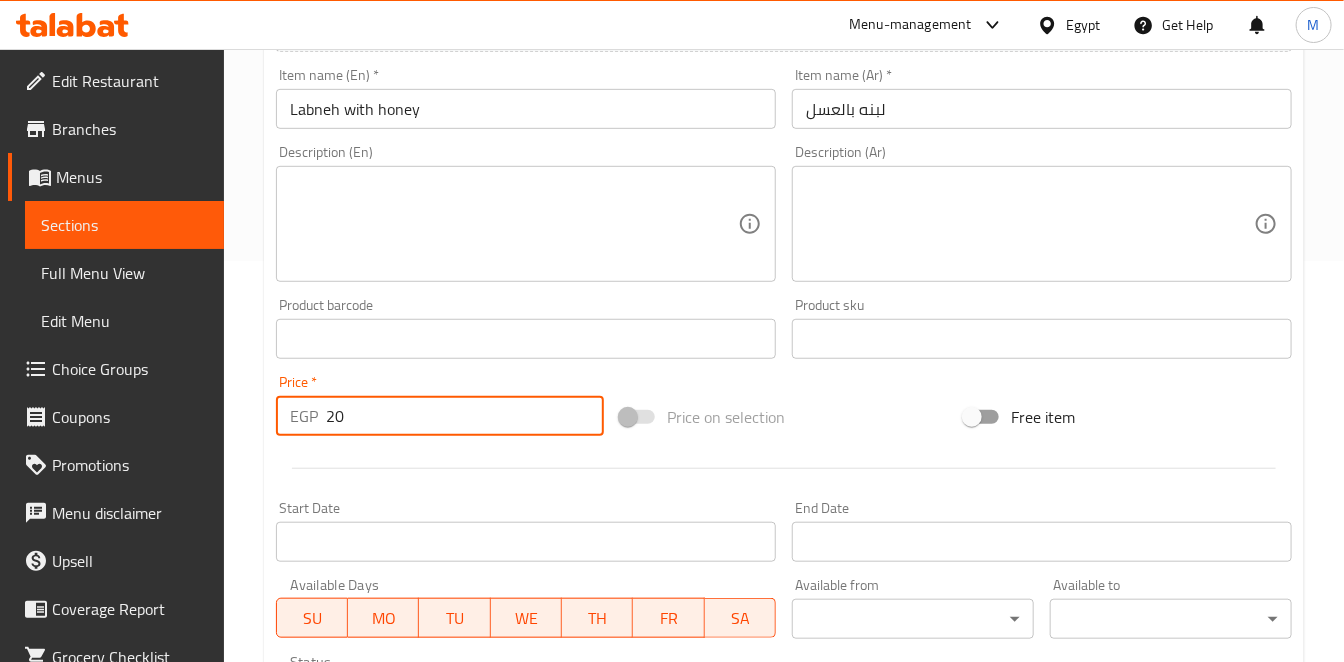 type on "2" 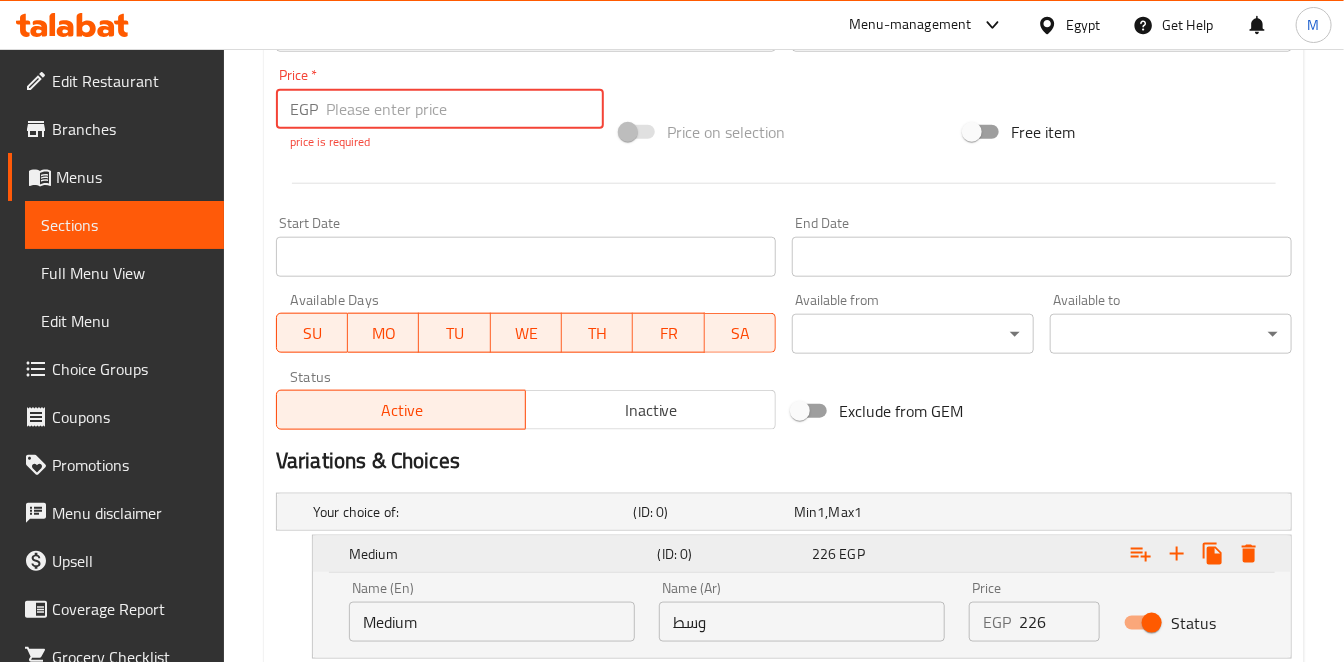 scroll, scrollTop: 734, scrollLeft: 0, axis: vertical 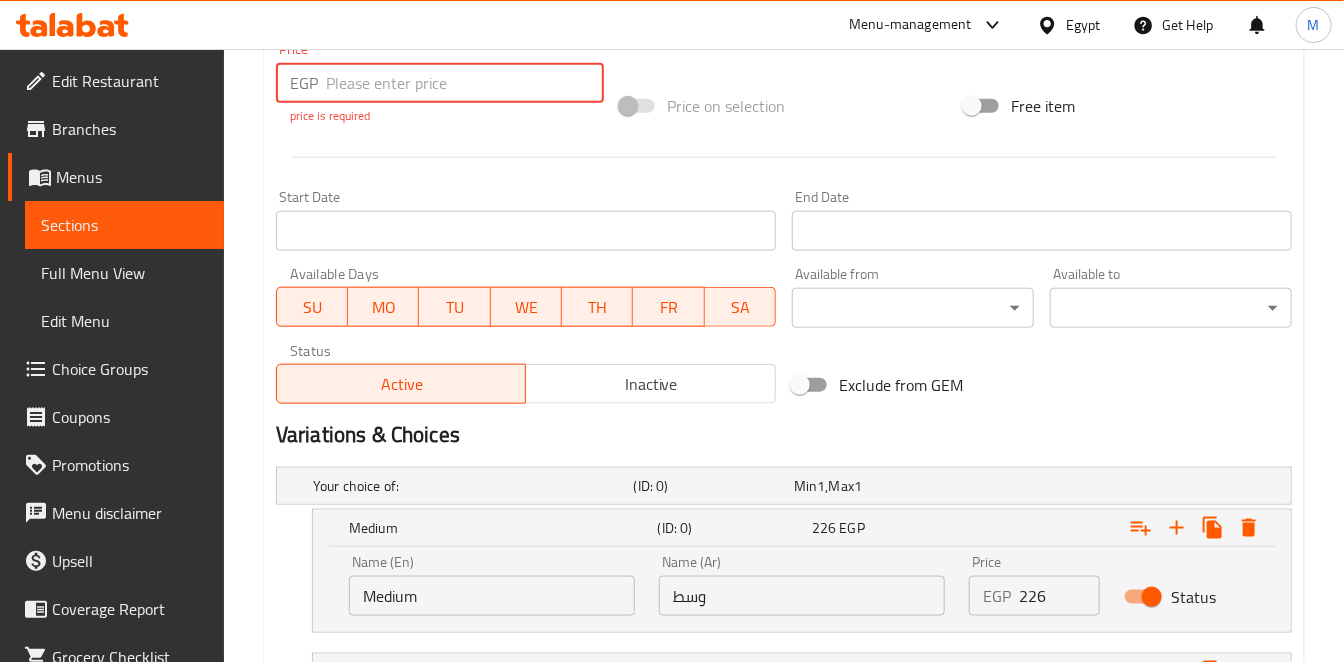 type 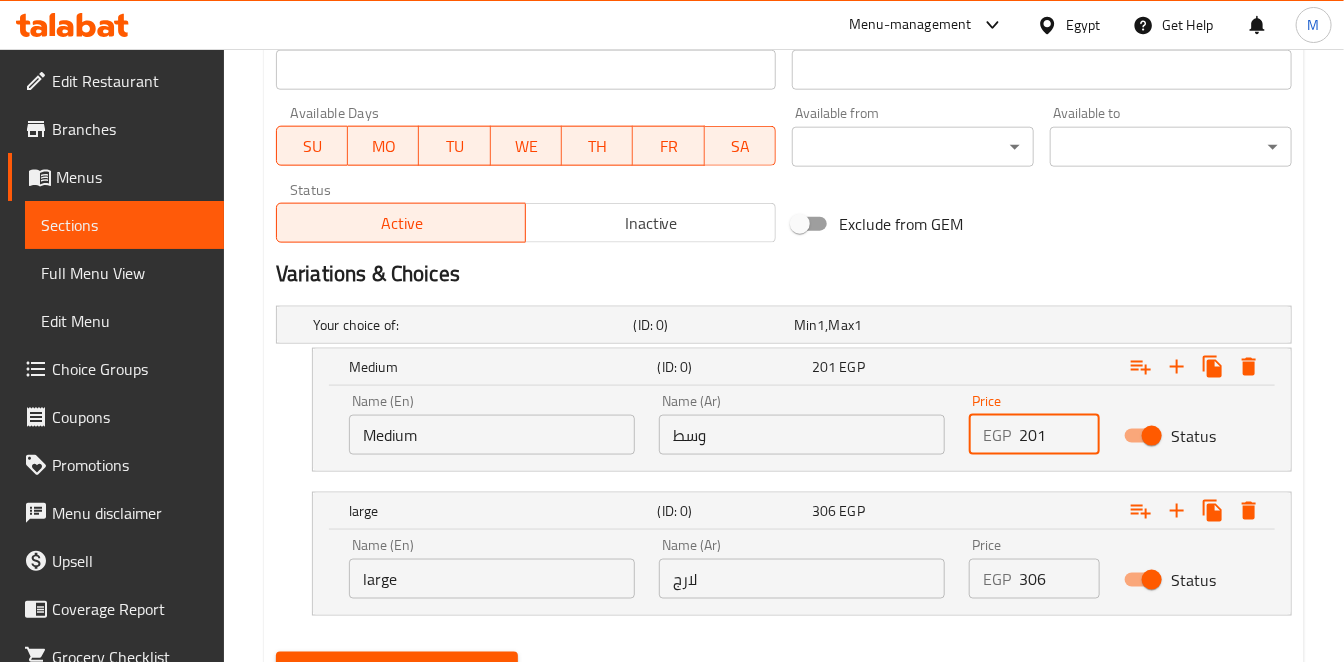 scroll, scrollTop: 957, scrollLeft: 0, axis: vertical 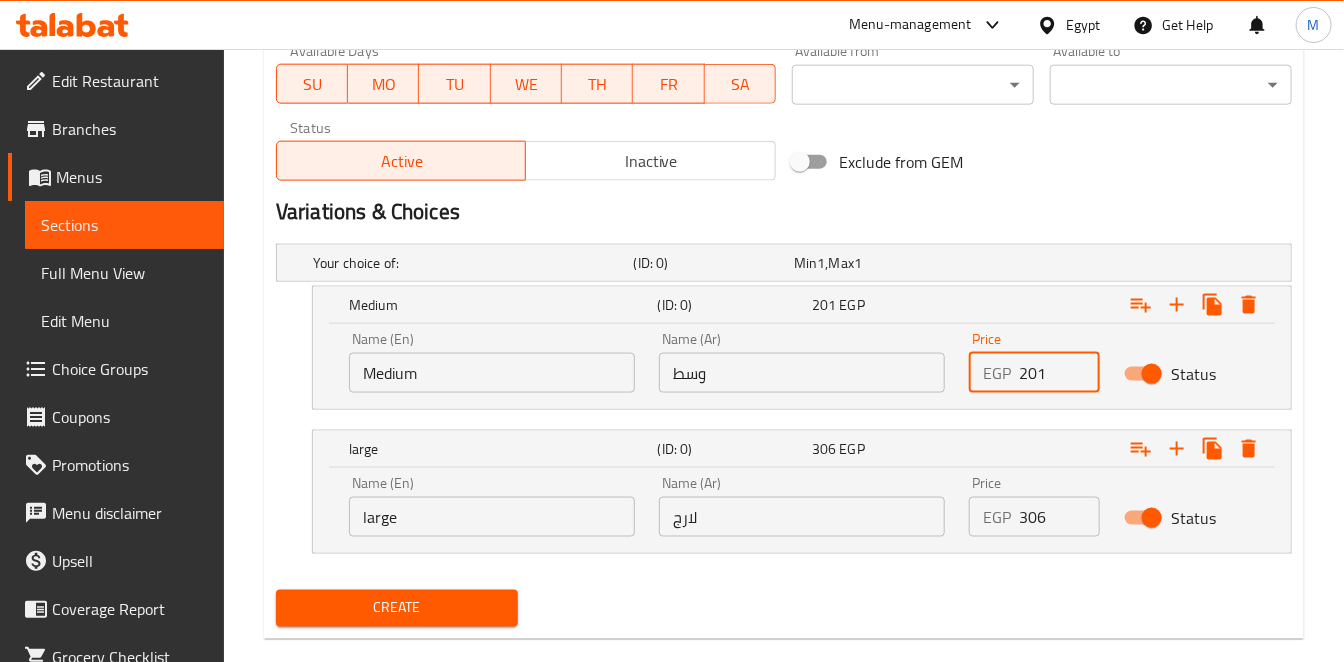 type on "201" 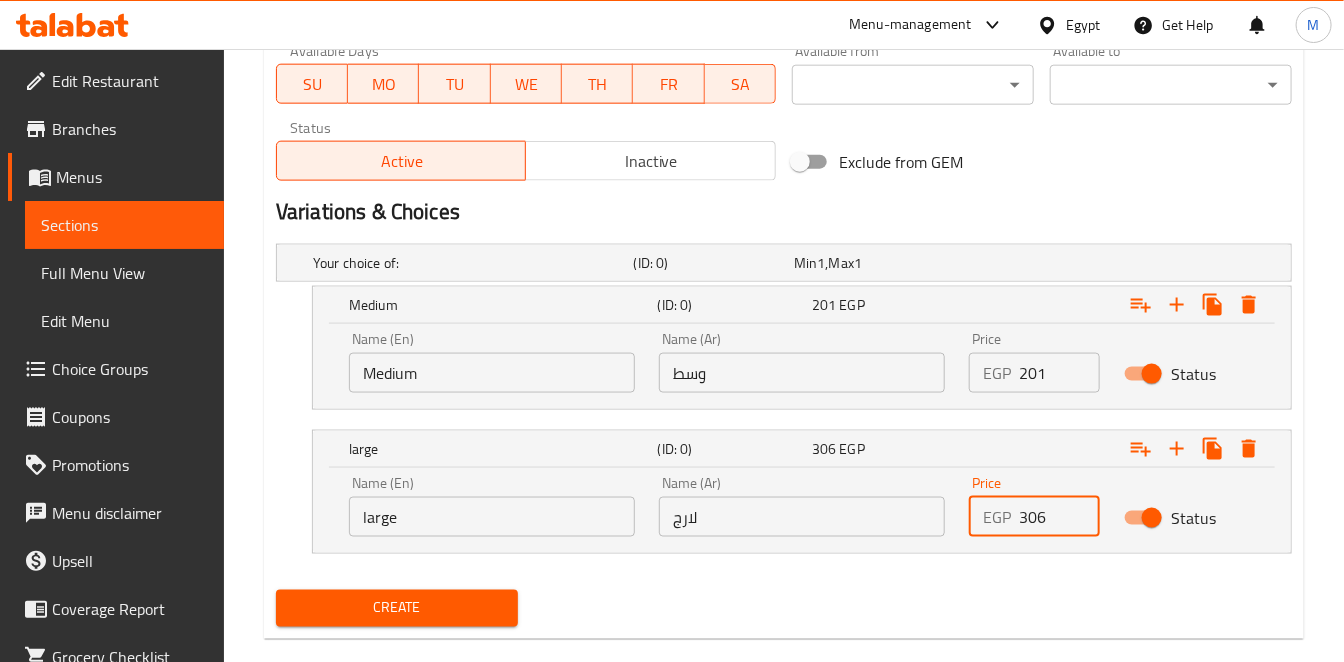 drag, startPoint x: 1036, startPoint y: 508, endPoint x: 1007, endPoint y: 511, distance: 29.15476 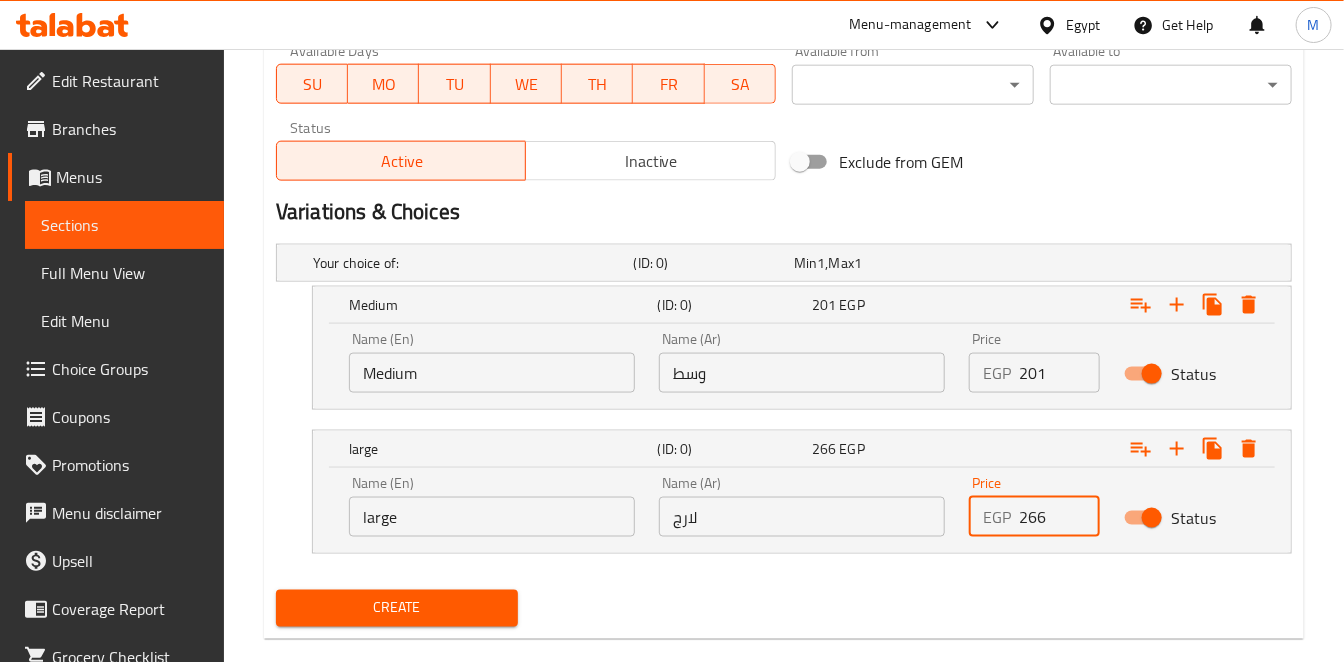 type on "266" 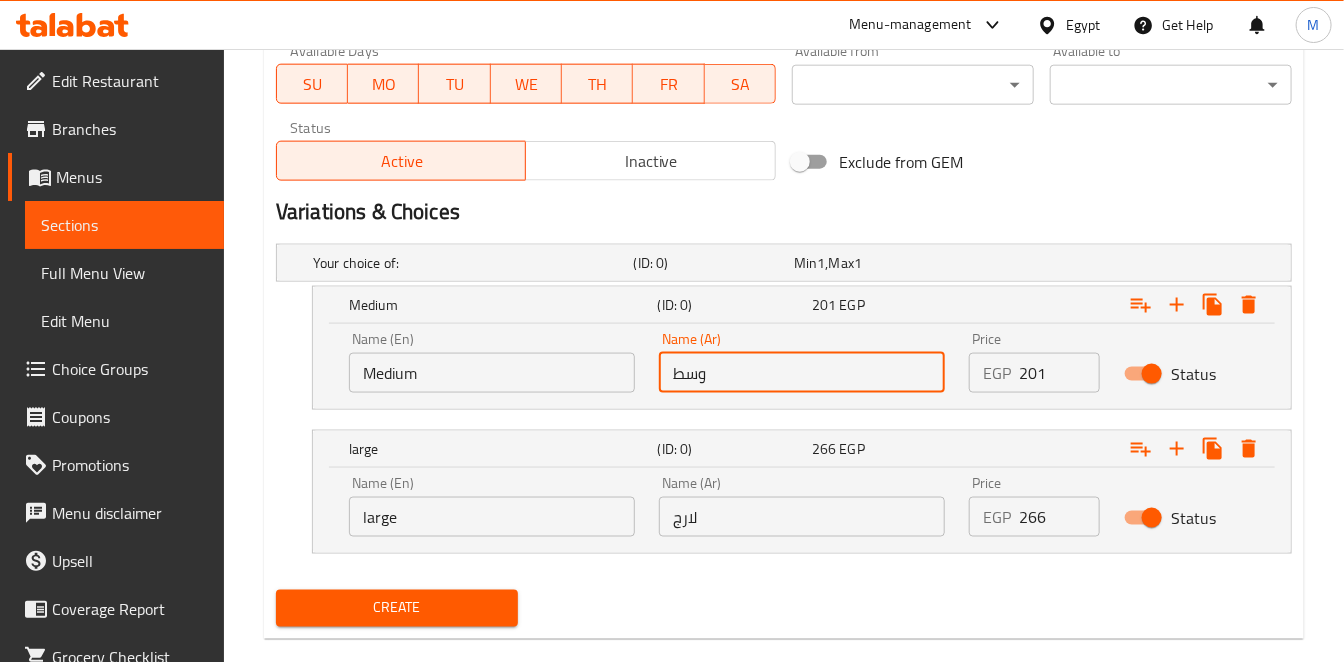 click on "وسط" at bounding box center [802, 373] 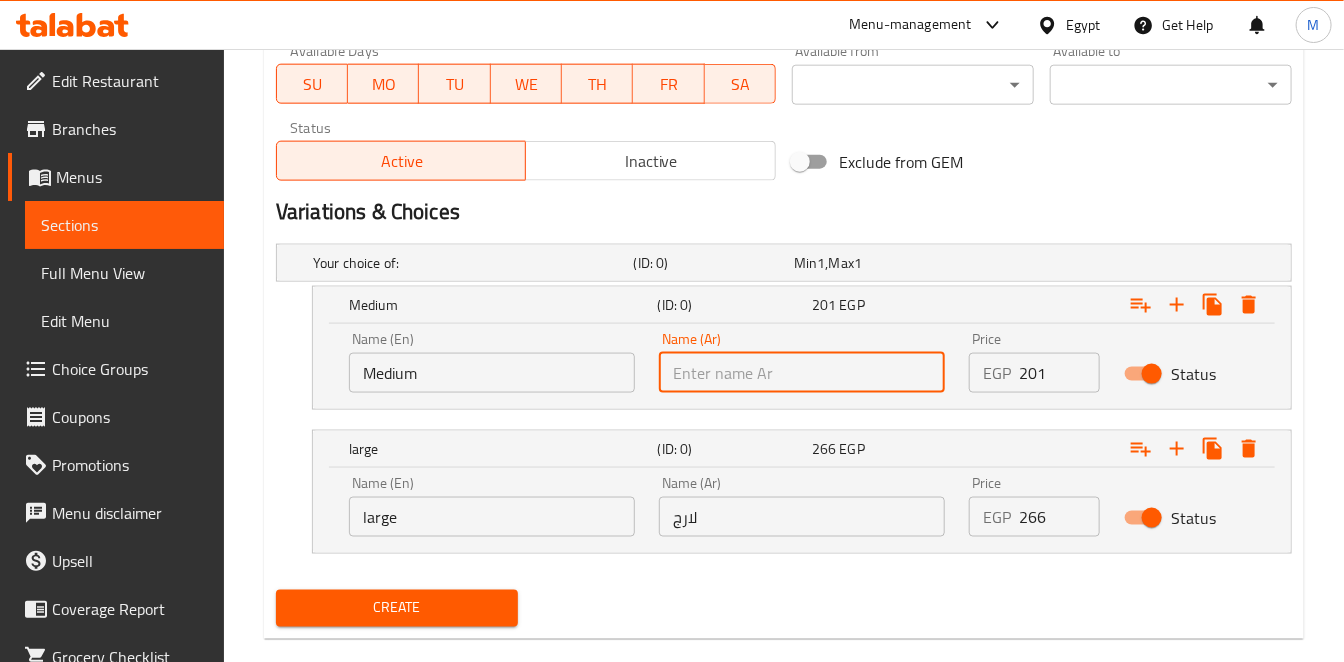 type on "وسط" 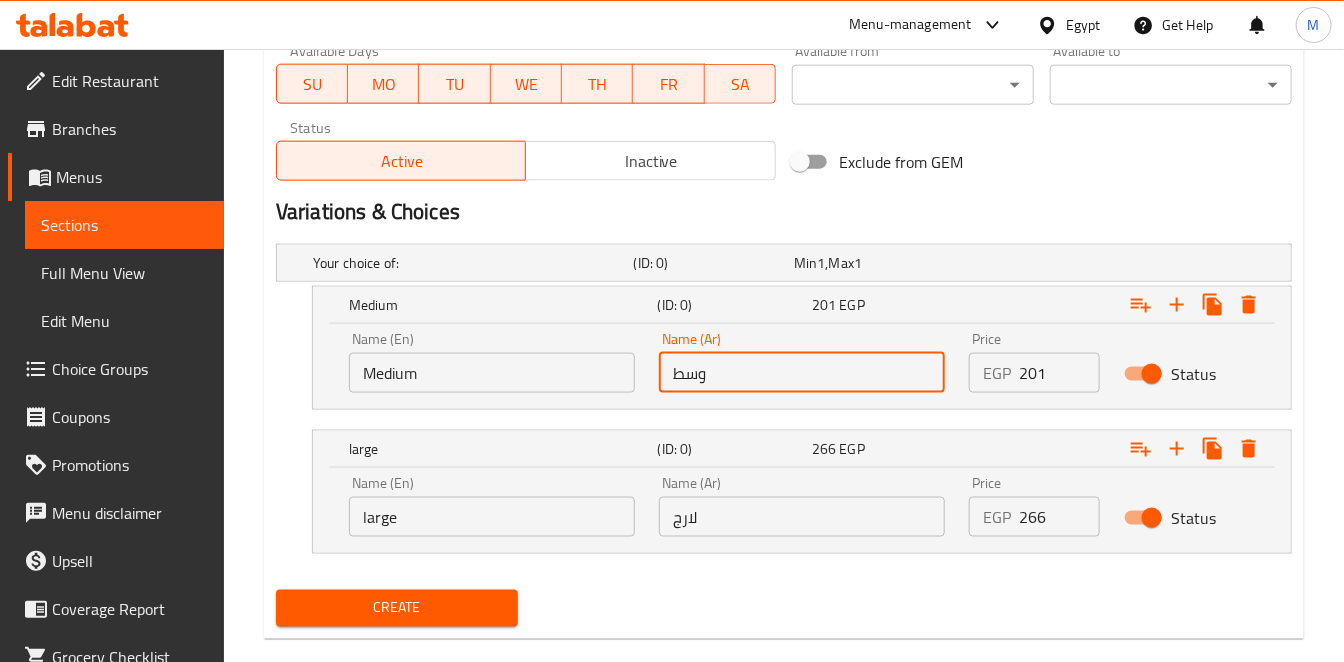 type on "لارج" 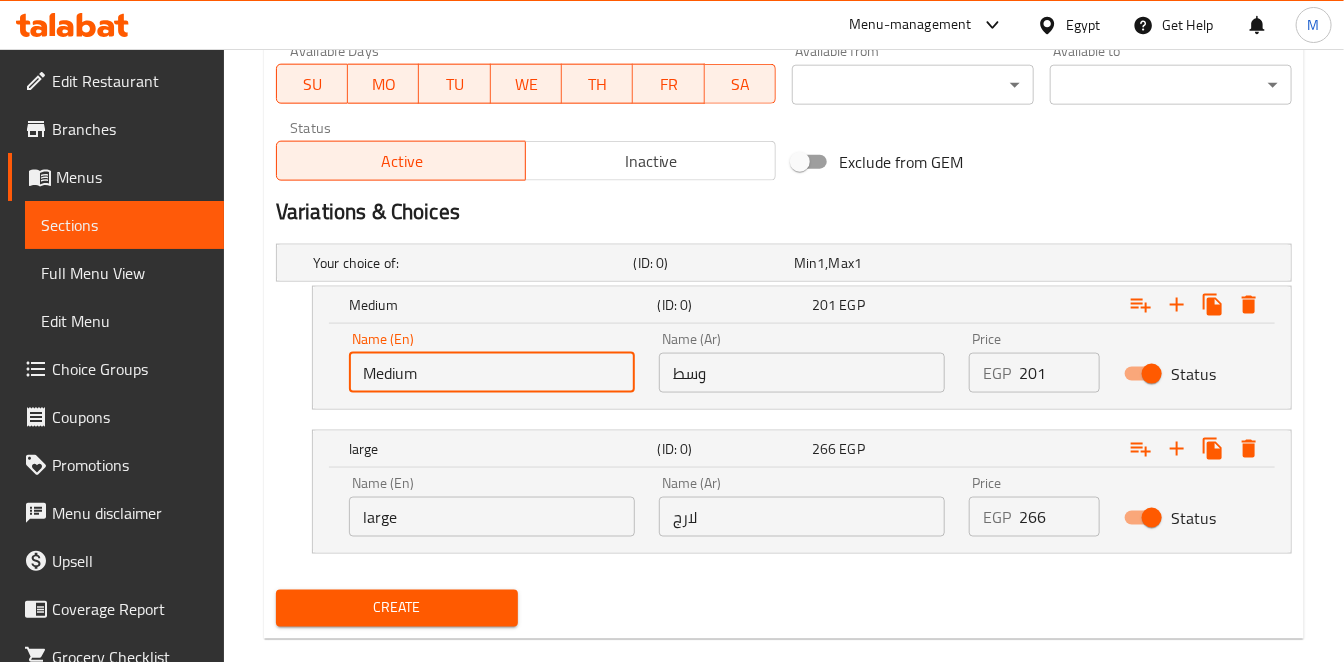 click on "Medium" at bounding box center [492, 373] 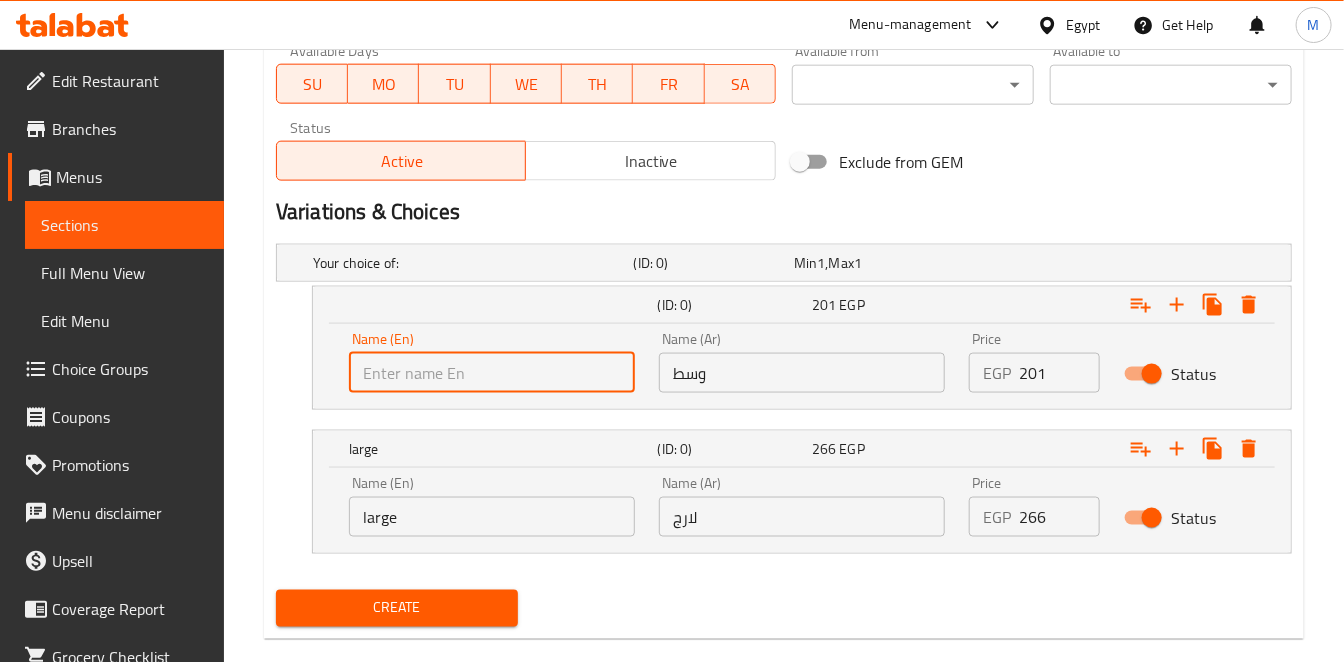 click at bounding box center (492, 373) 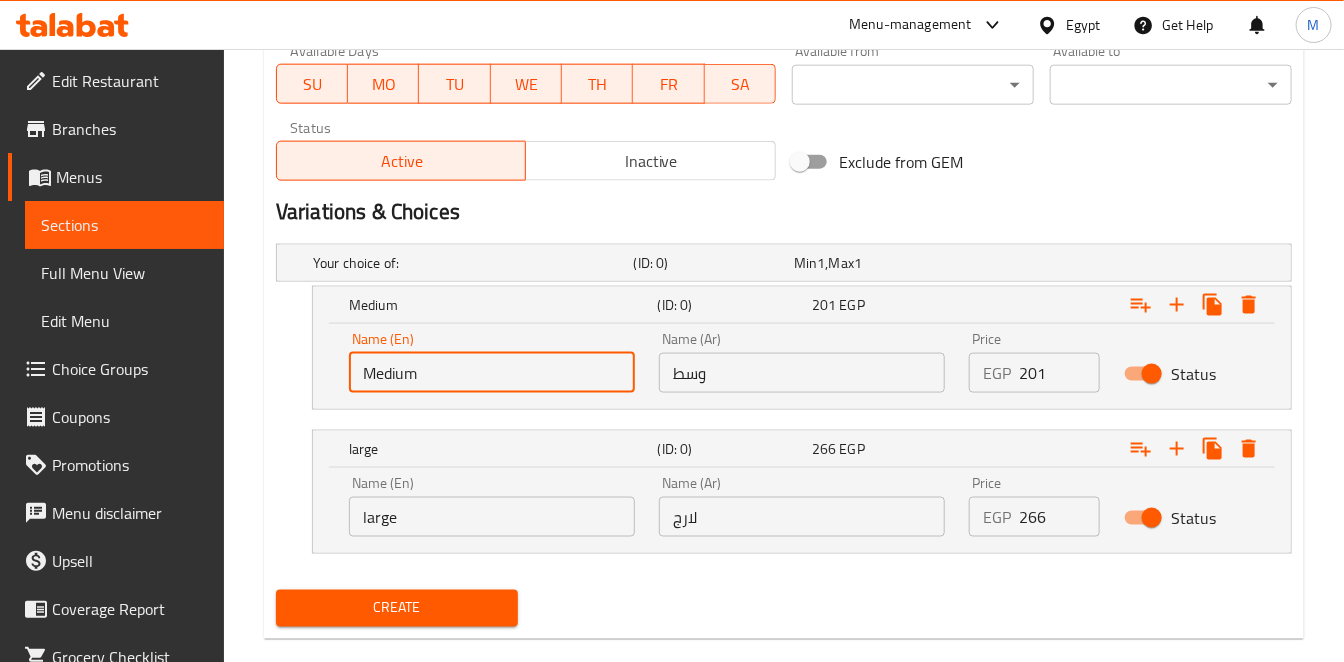 click on "large" at bounding box center (492, 517) 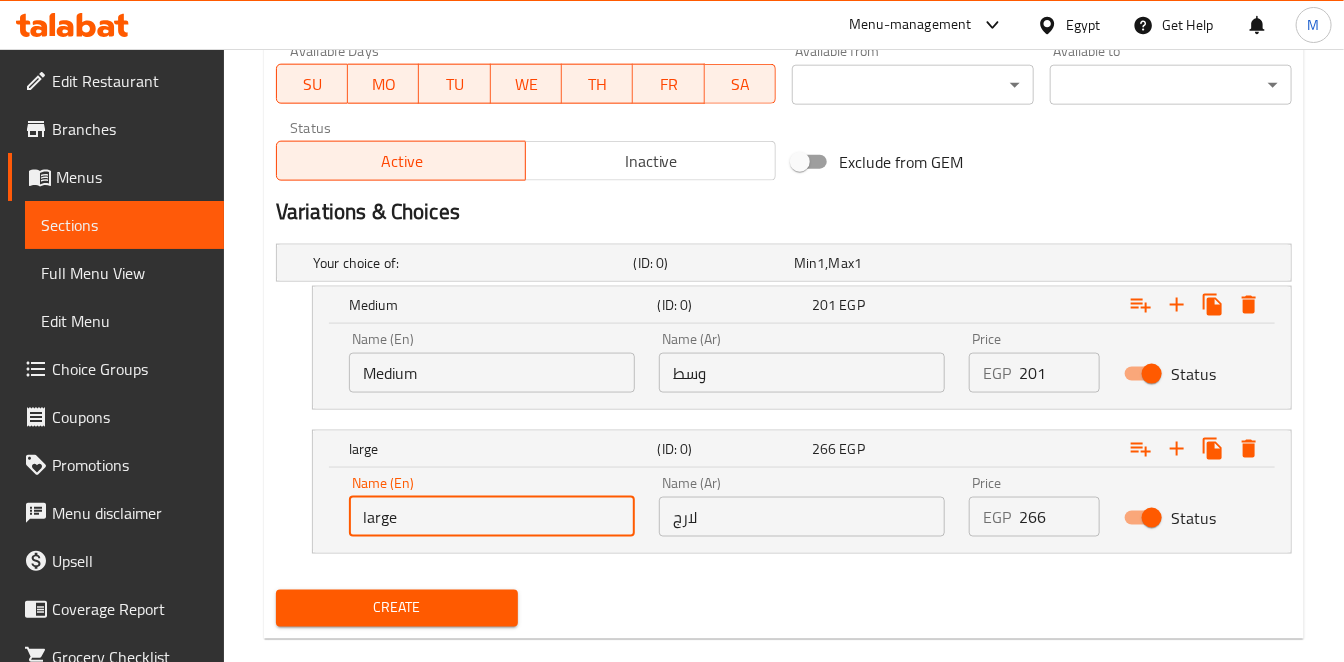 click on "large" at bounding box center (492, 517) 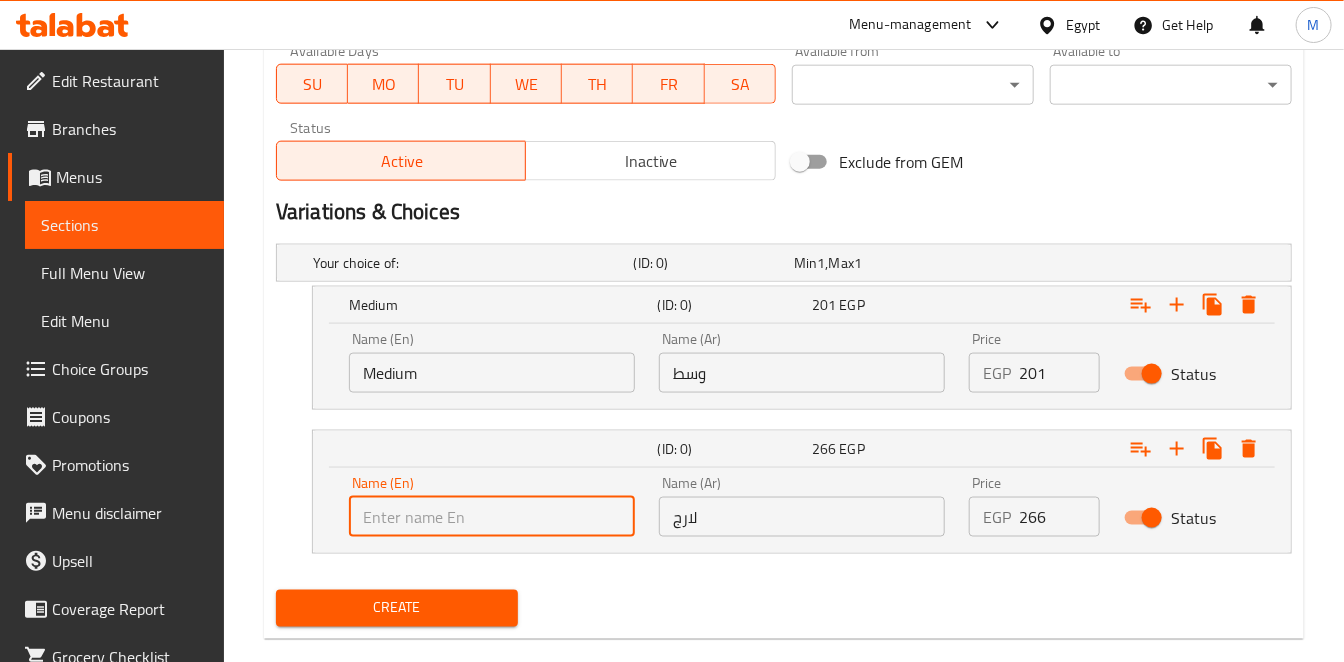 click at bounding box center [492, 517] 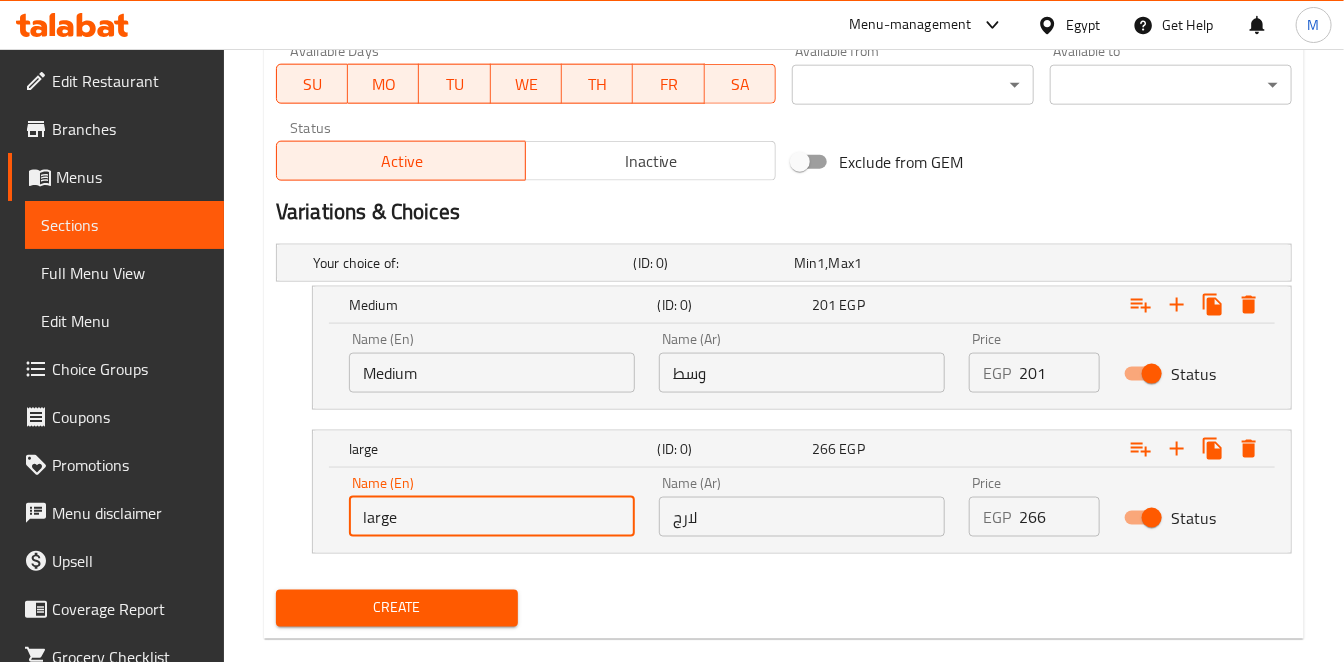 click on "Create" at bounding box center [397, 608] 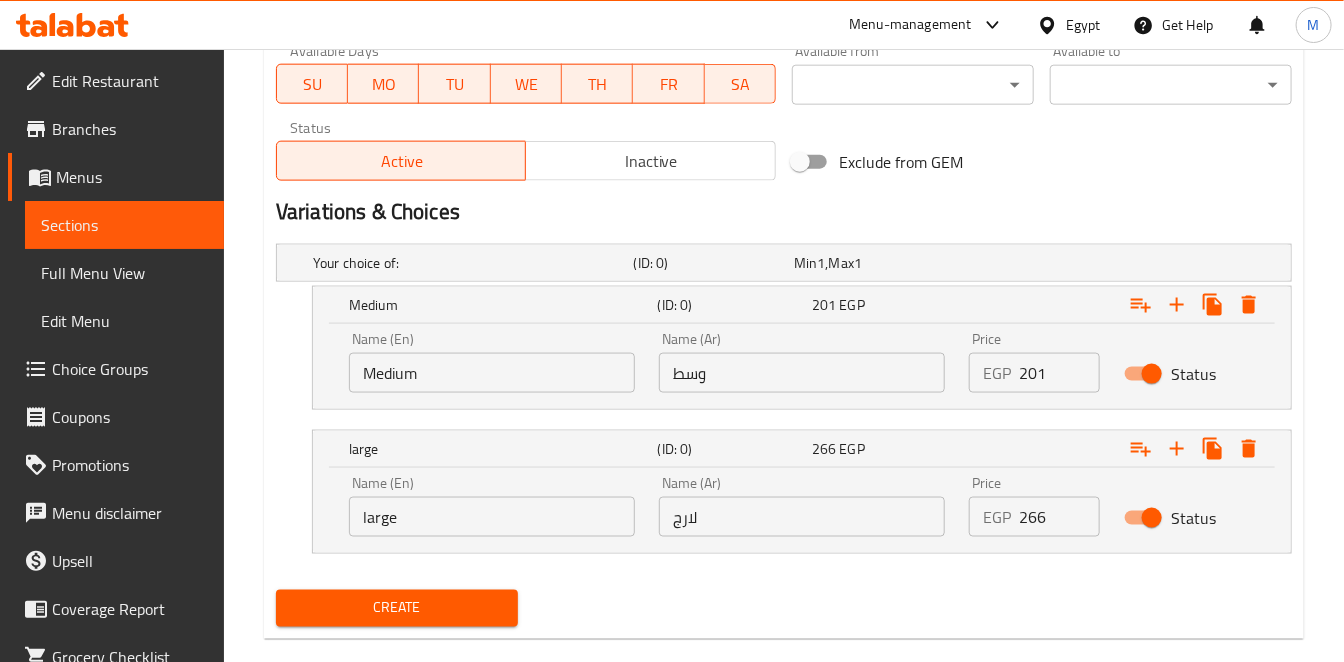 scroll, scrollTop: 484, scrollLeft: 0, axis: vertical 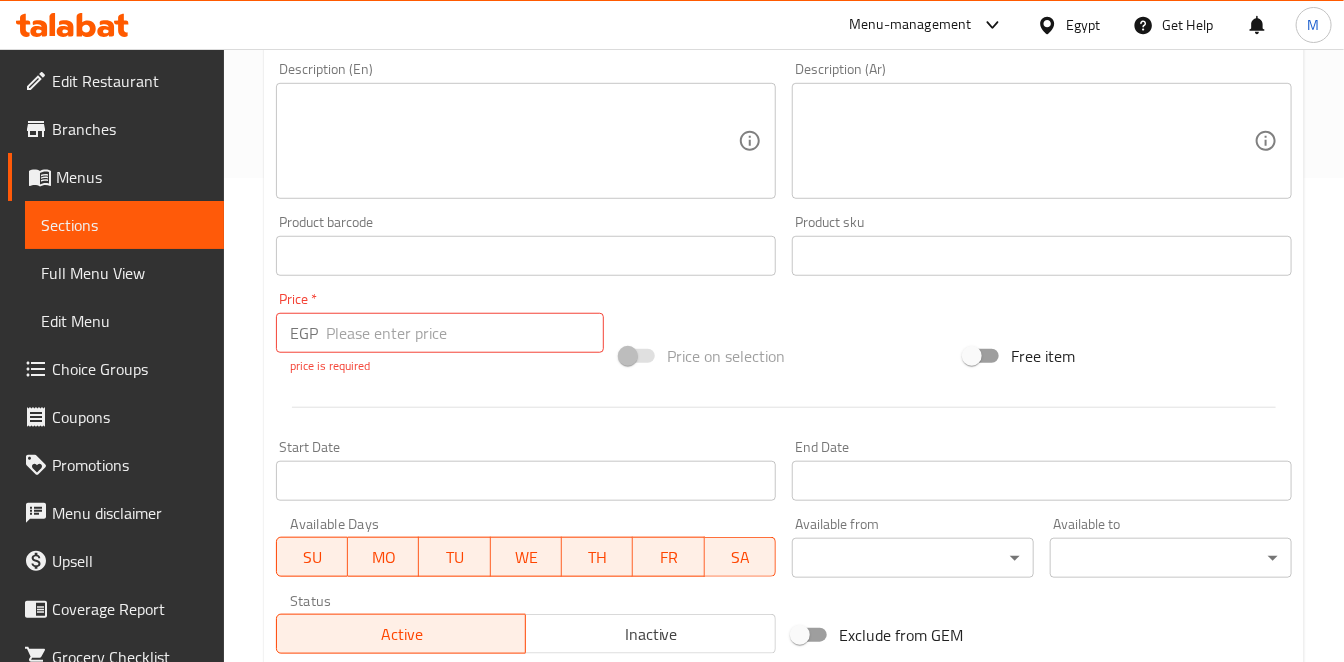 click on "Price on selection" at bounding box center [726, 356] 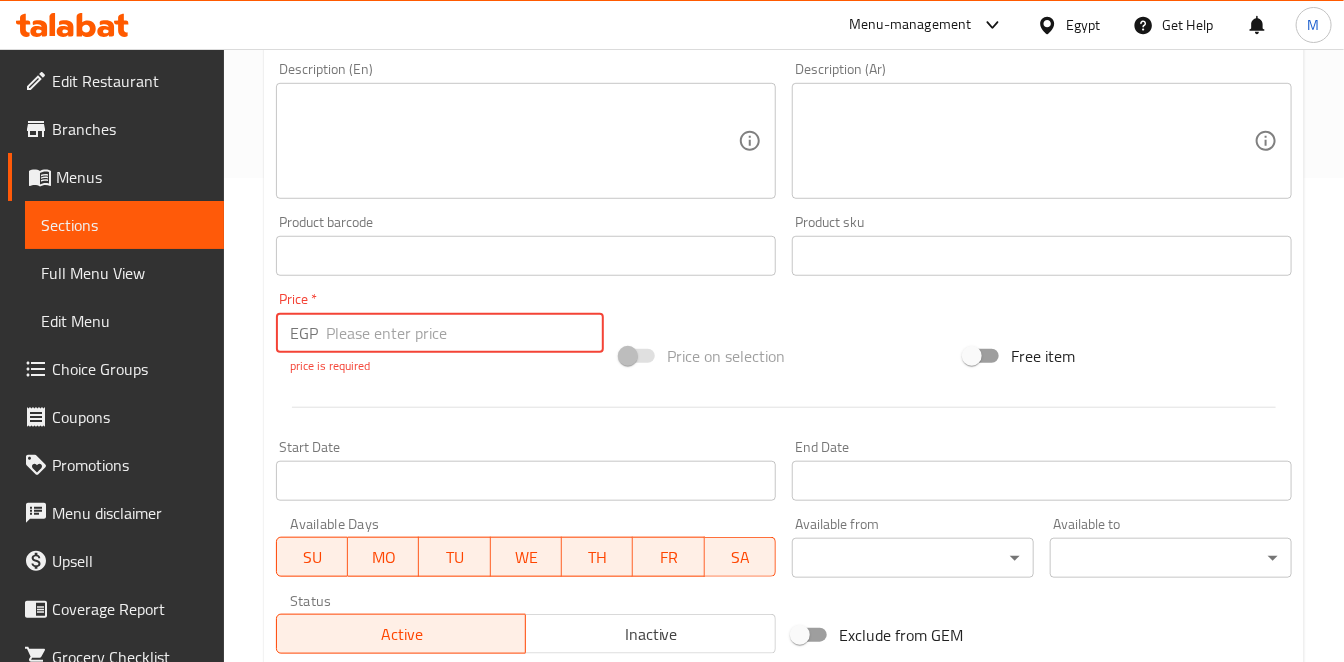 click at bounding box center [465, 333] 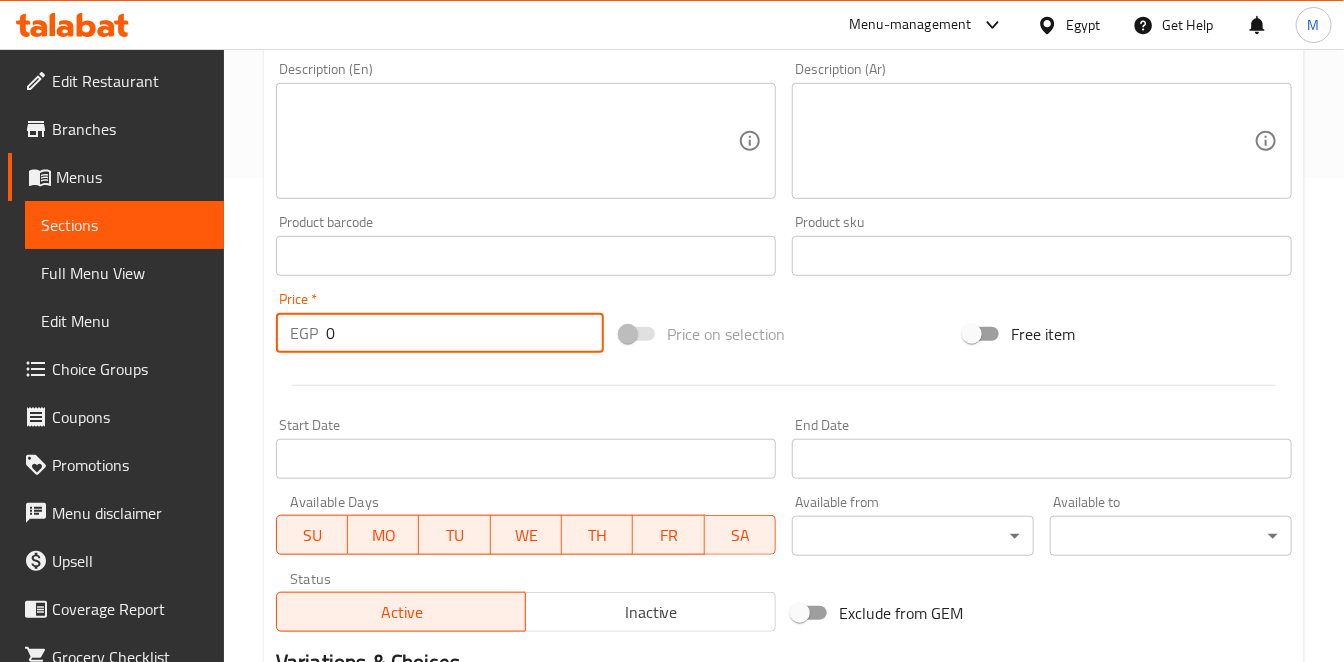 type on "0" 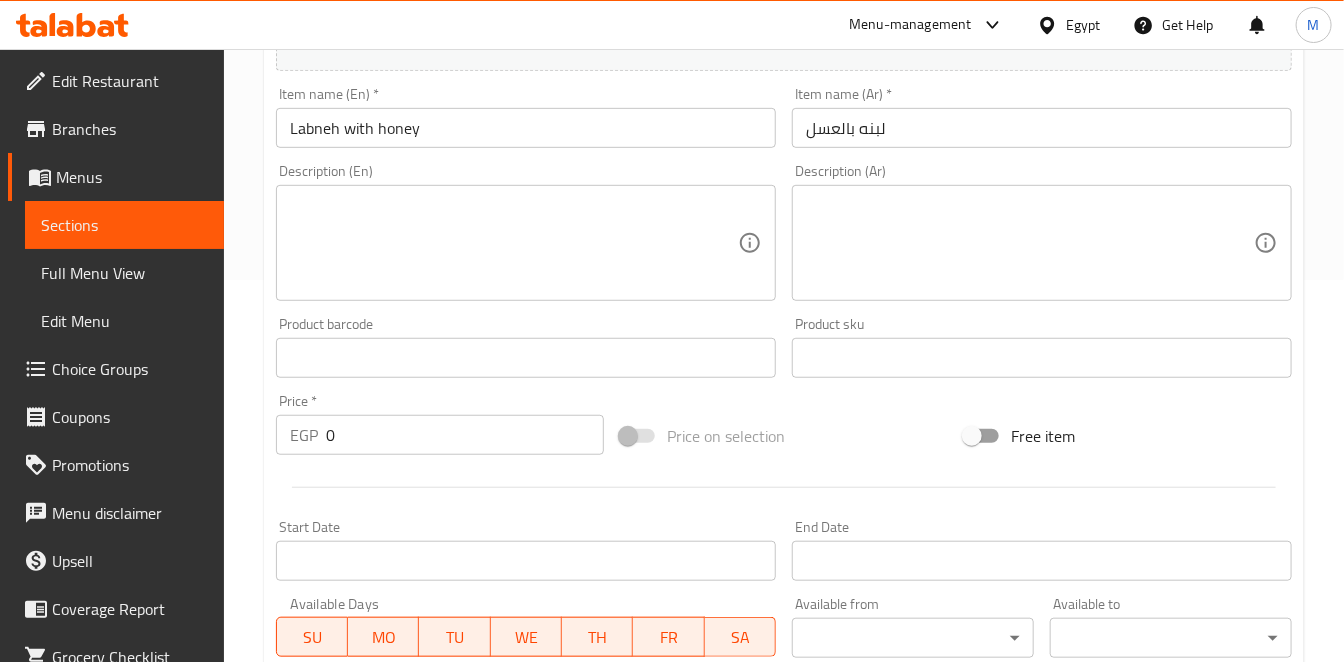 scroll, scrollTop: 40, scrollLeft: 0, axis: vertical 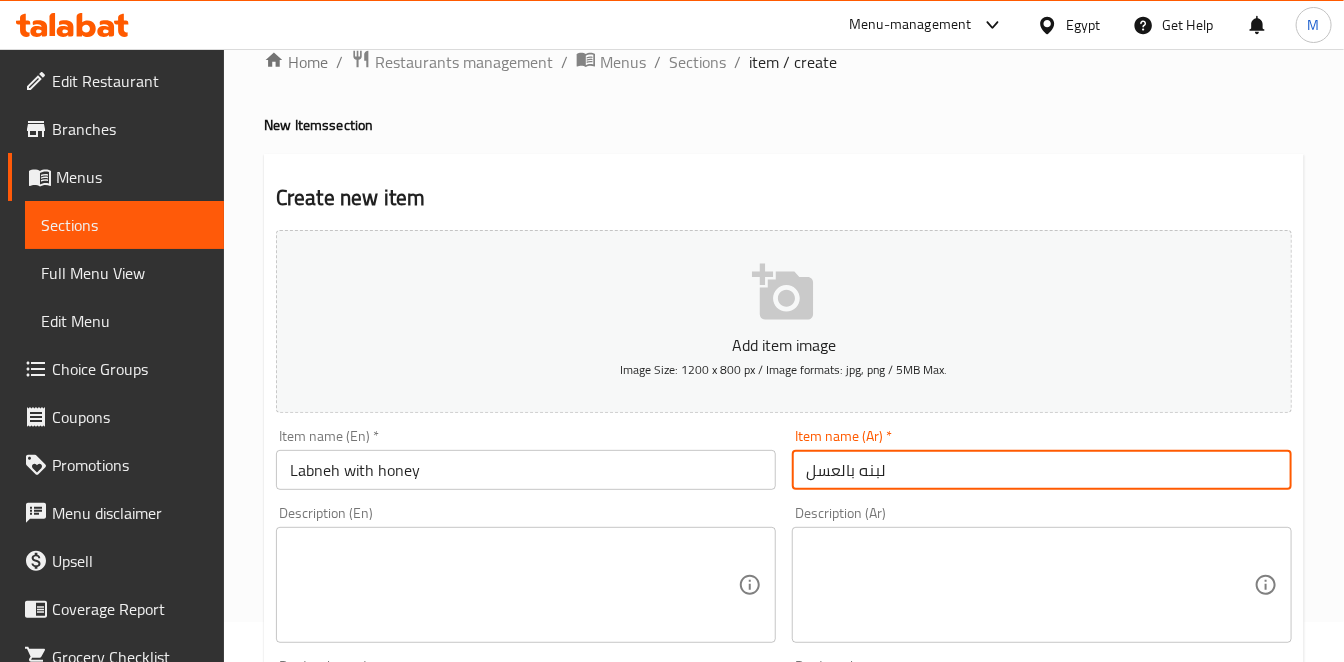 click on "لبنه بالعسل" at bounding box center [1042, 470] 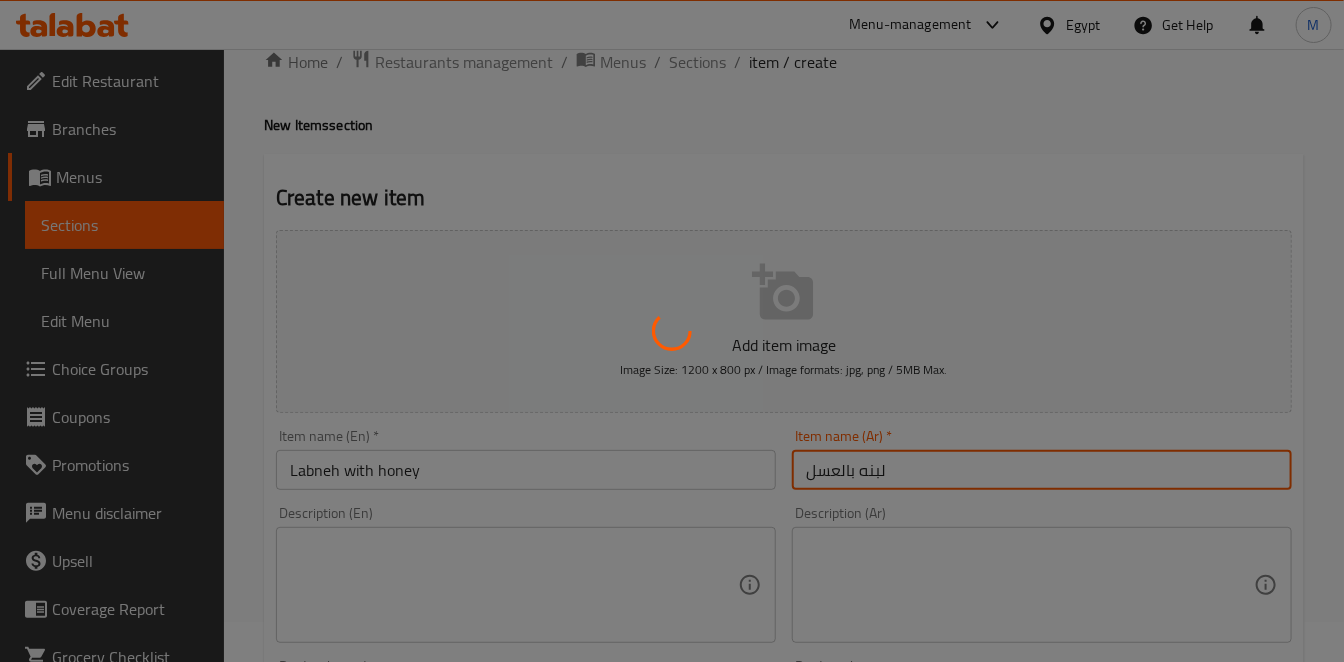 type 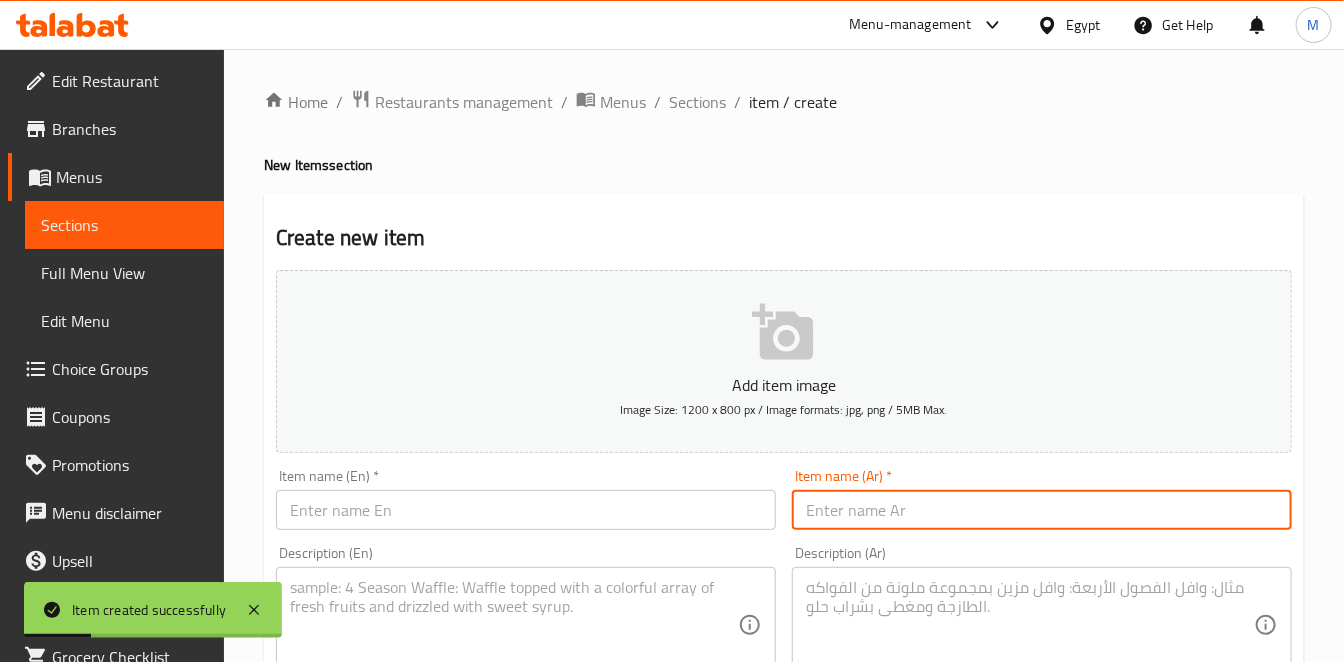scroll, scrollTop: 0, scrollLeft: 0, axis: both 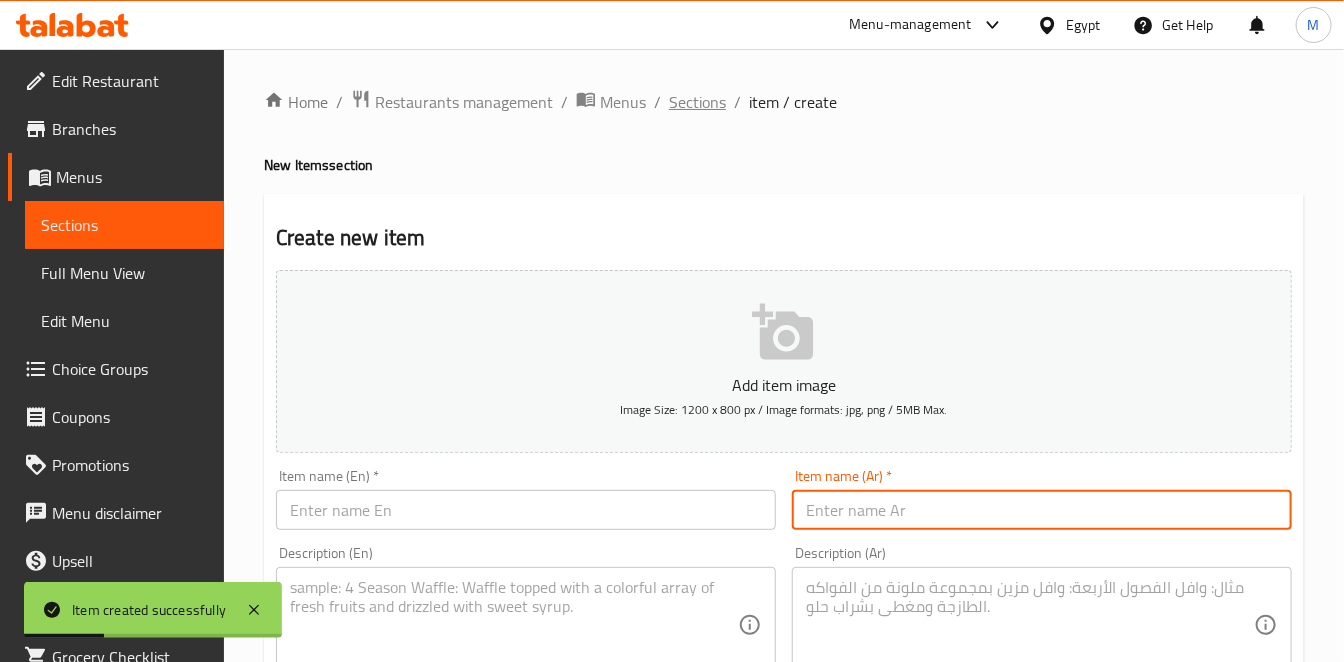 click on "Sections" at bounding box center (697, 102) 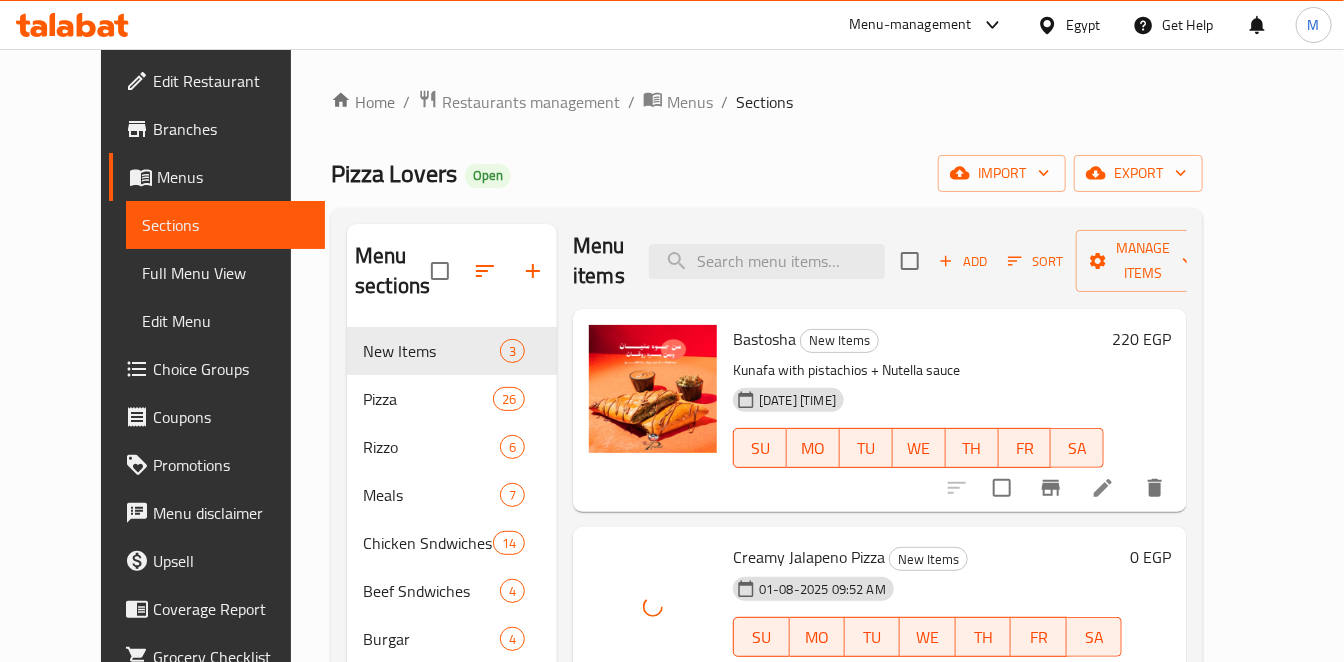 scroll, scrollTop: 13, scrollLeft: 0, axis: vertical 